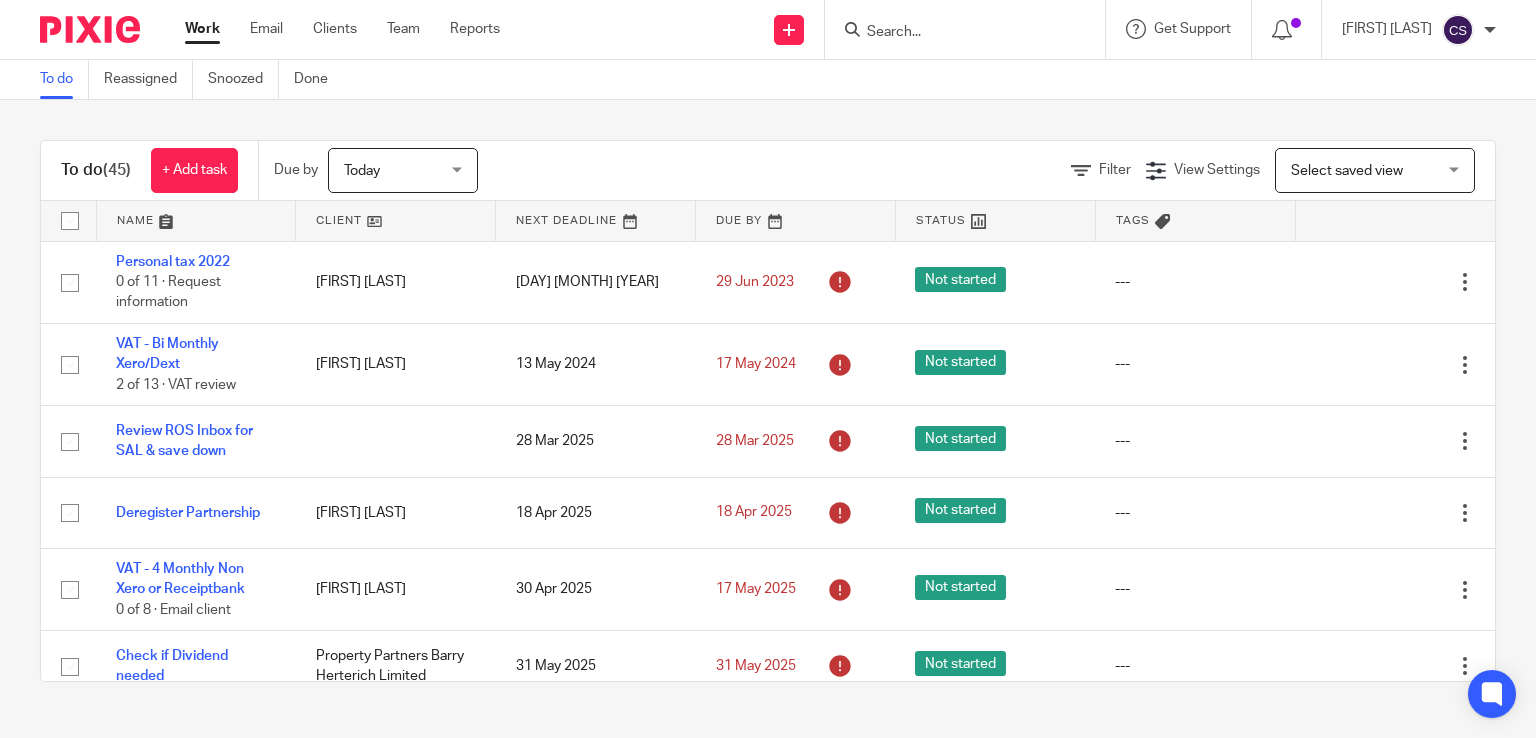 scroll, scrollTop: 0, scrollLeft: 0, axis: both 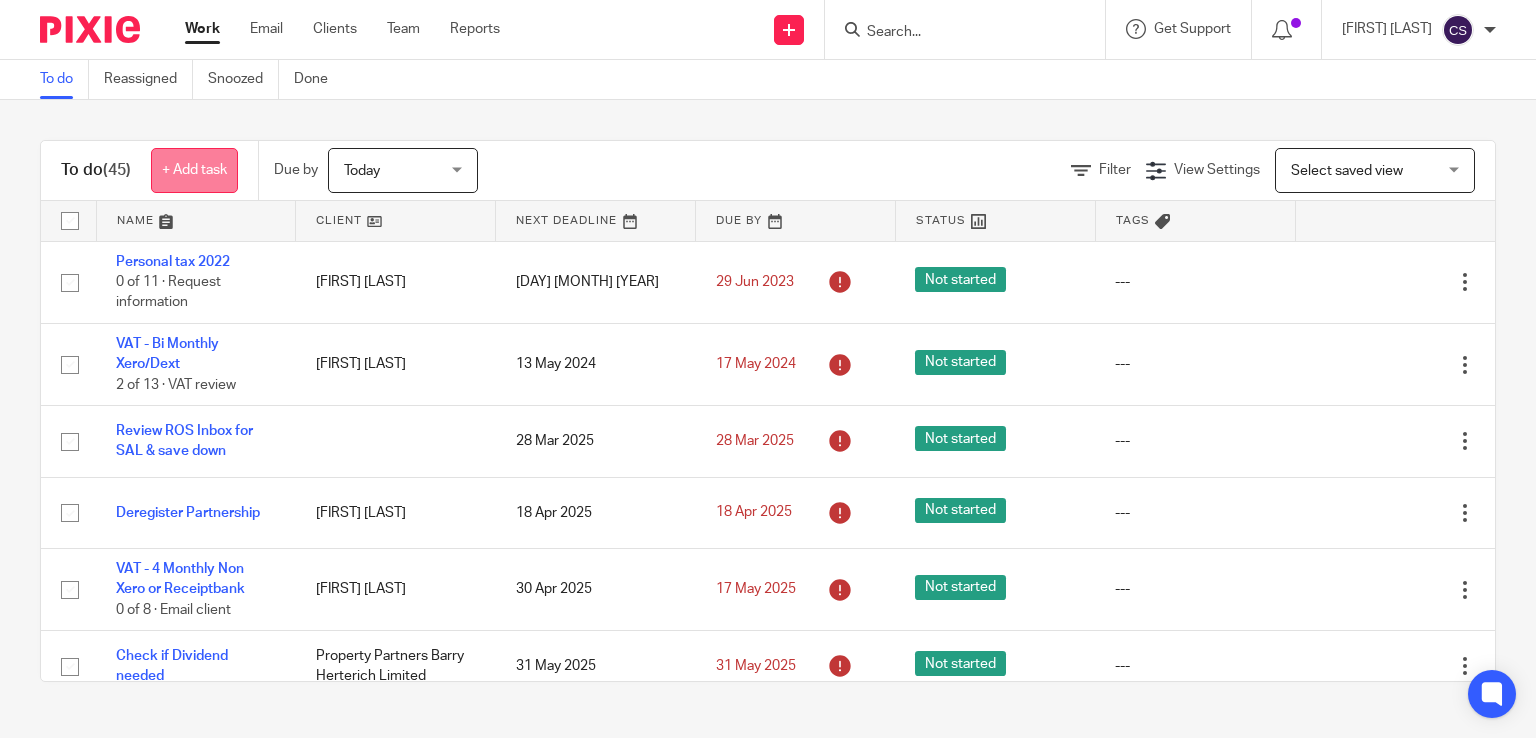 click on "+ Add task" at bounding box center [194, 170] 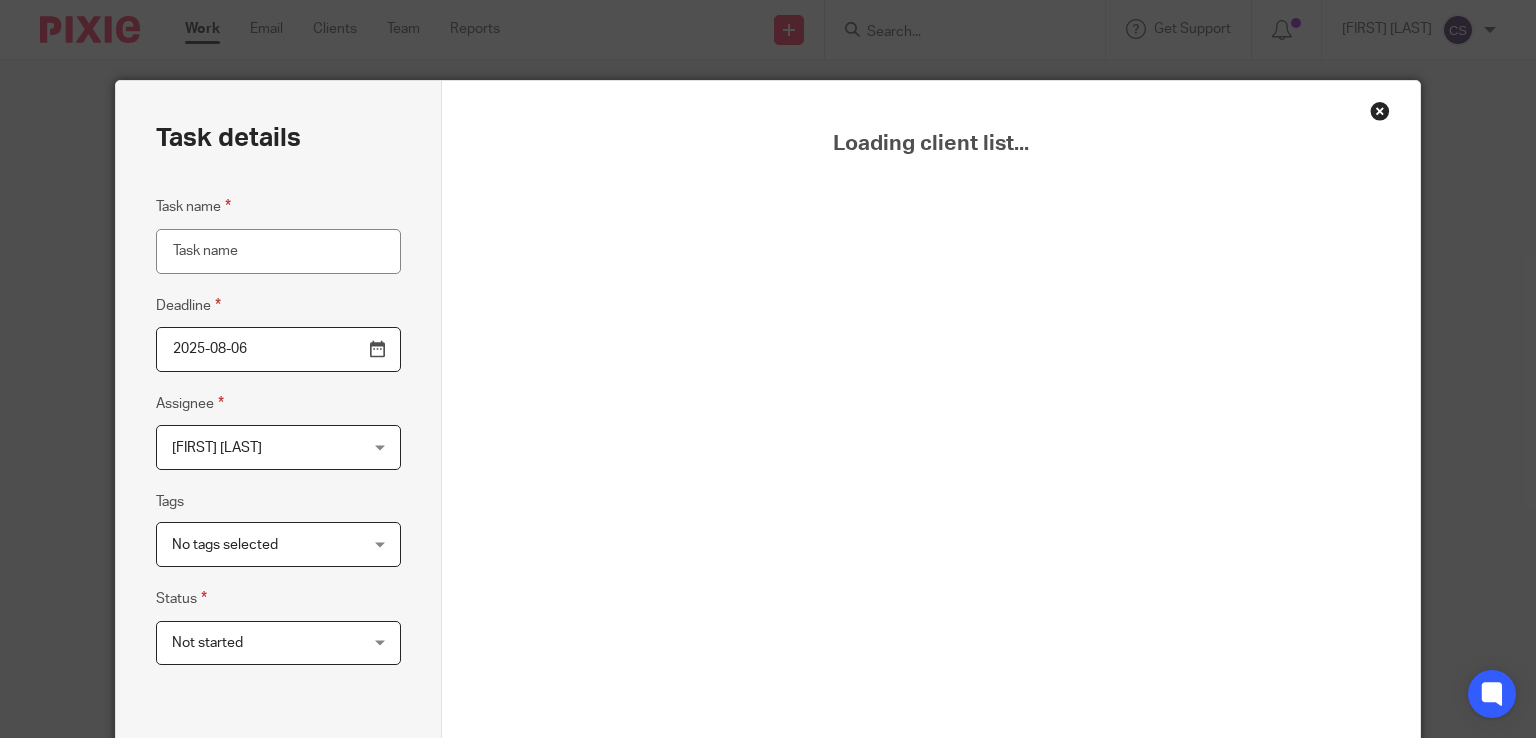 scroll, scrollTop: 0, scrollLeft: 0, axis: both 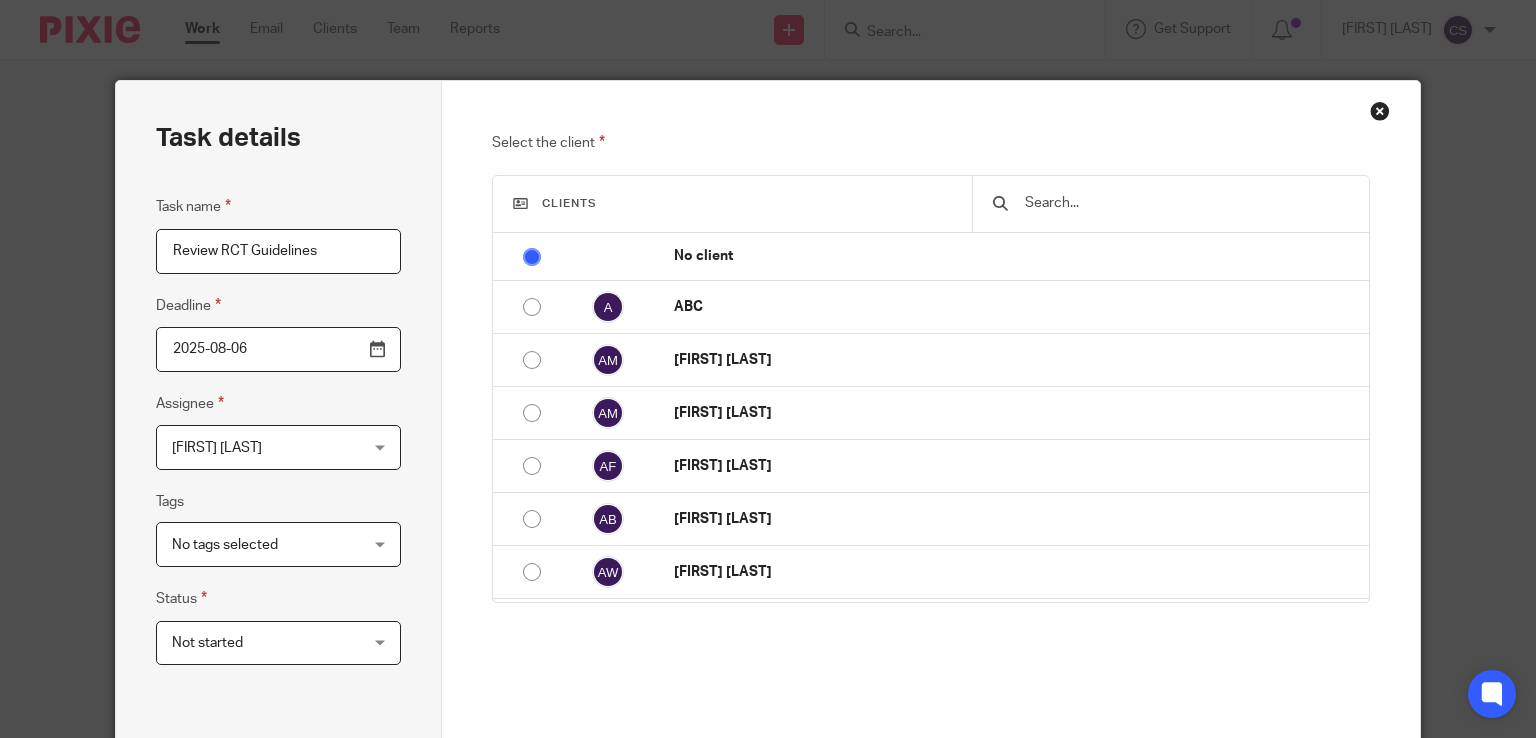 type on "Review RCT Guidelines" 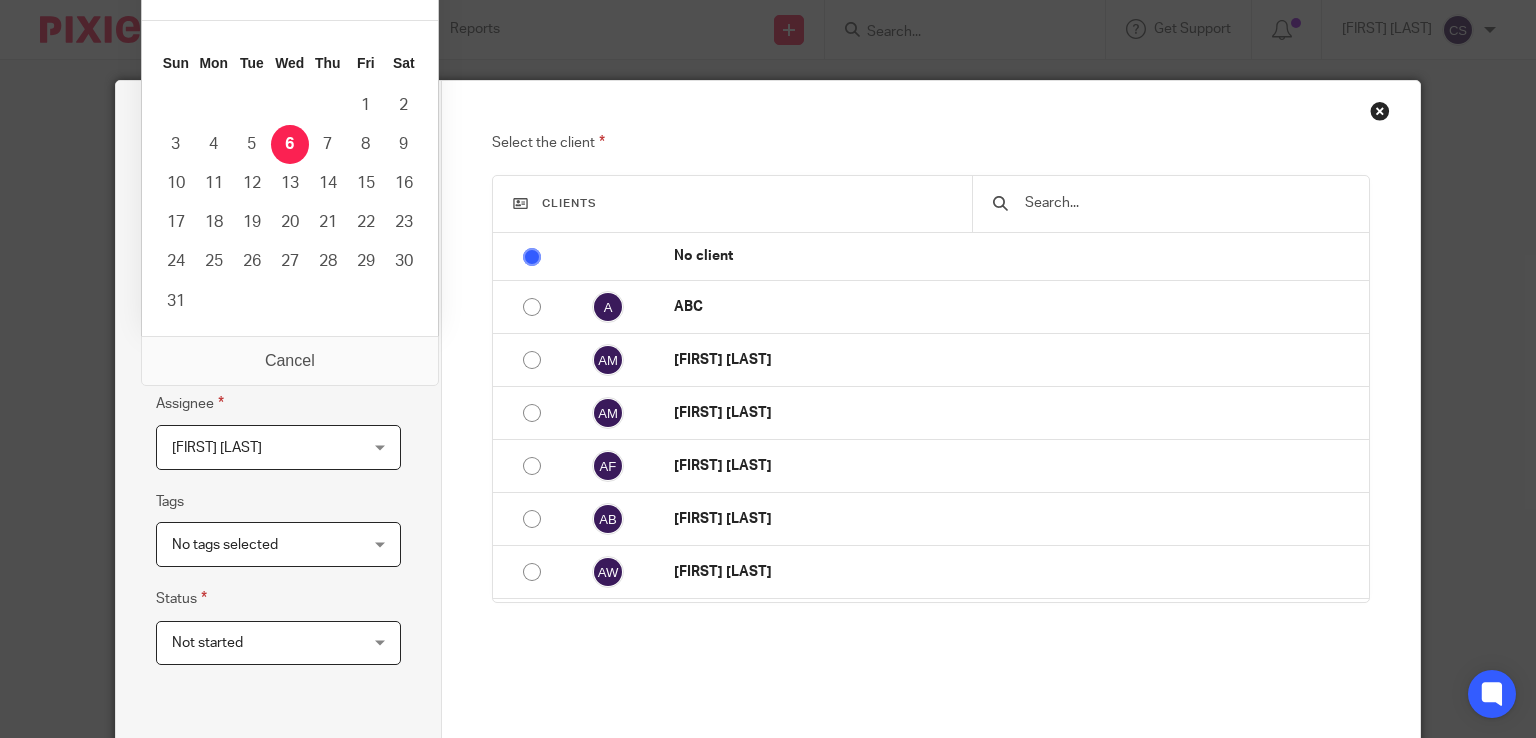click on "2025-08-06" at bounding box center [278, 349] 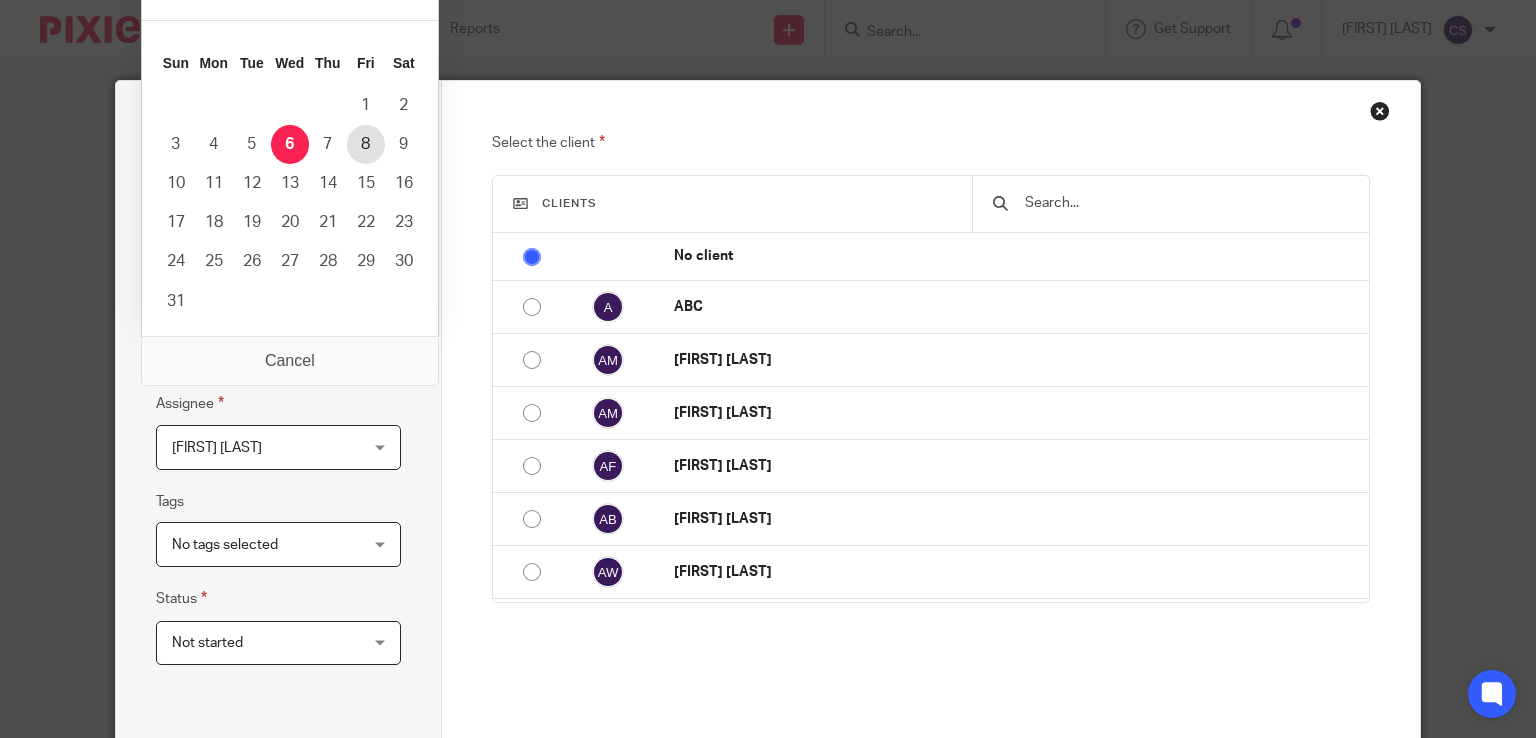 type on "2025-08-08" 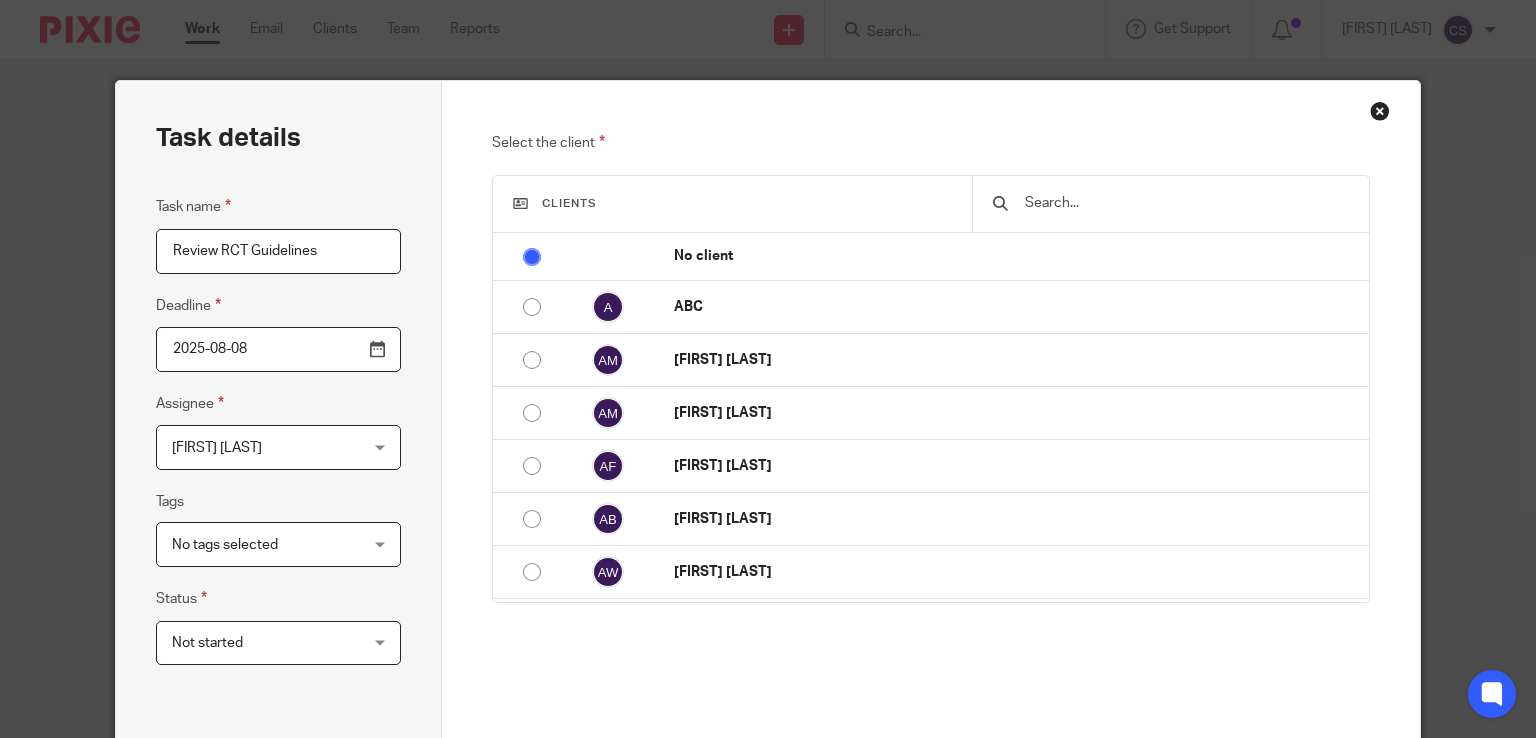 click on "[NAME] [LASTNAME]" at bounding box center (217, 448) 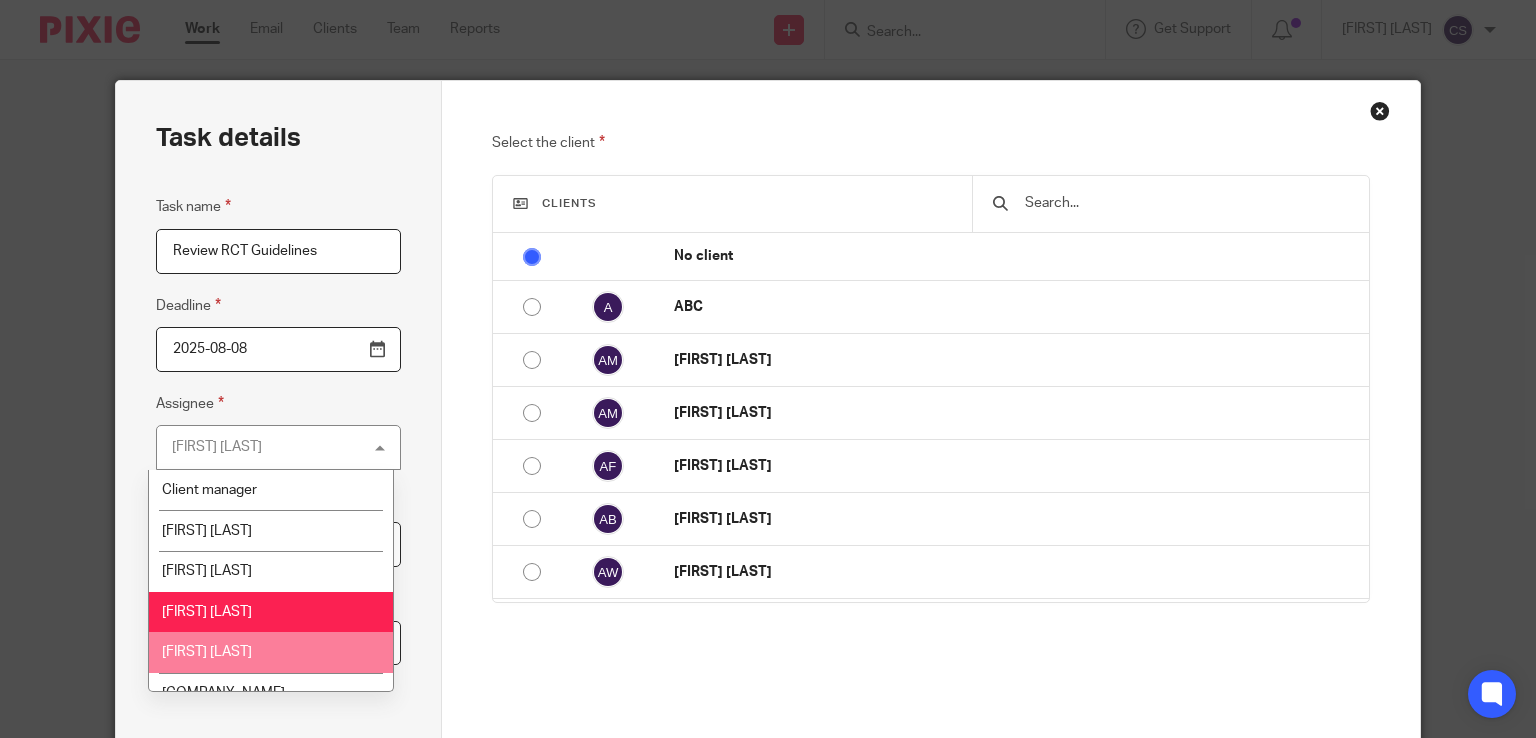 click on "Colin Comerford" at bounding box center [270, 652] 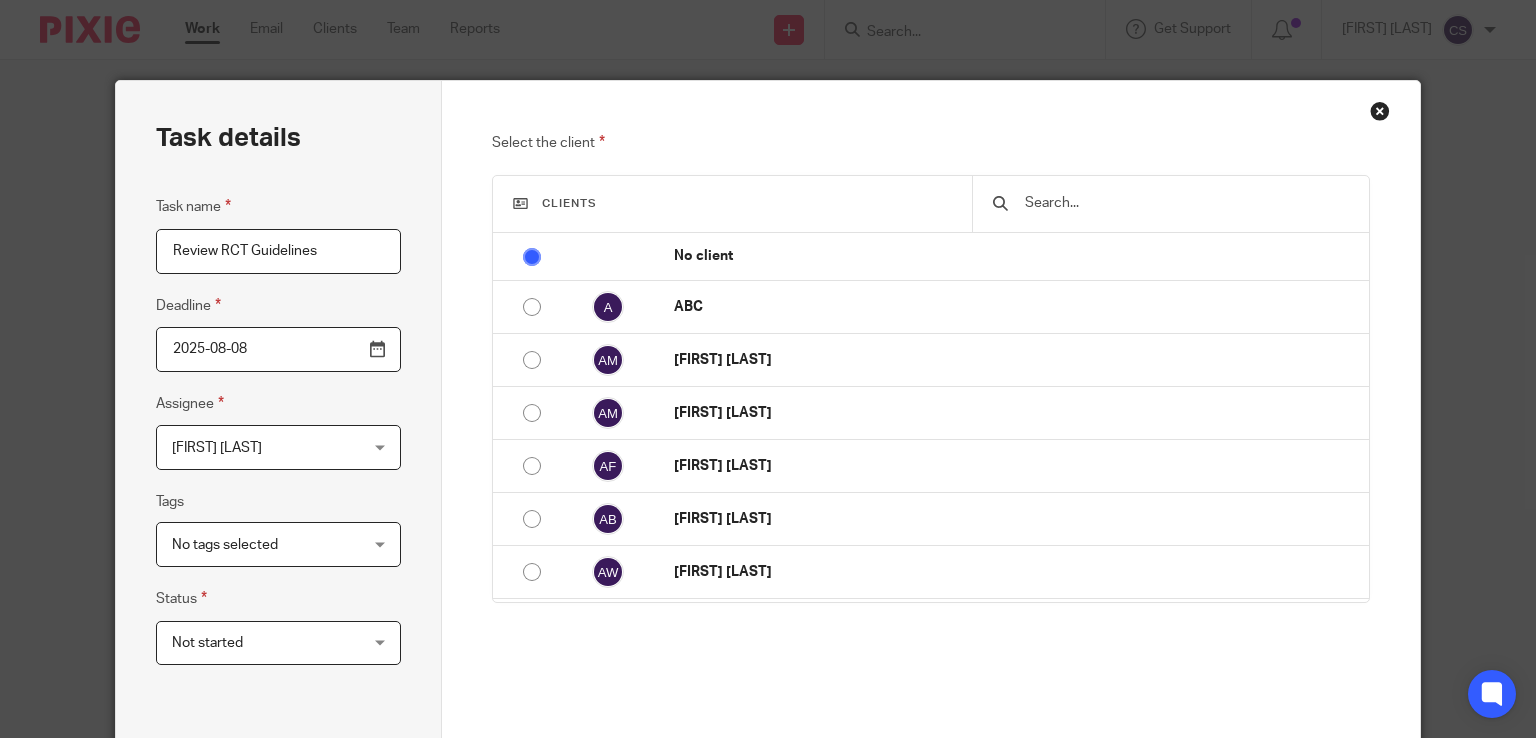 click on "No tags selected" at bounding box center (263, 544) 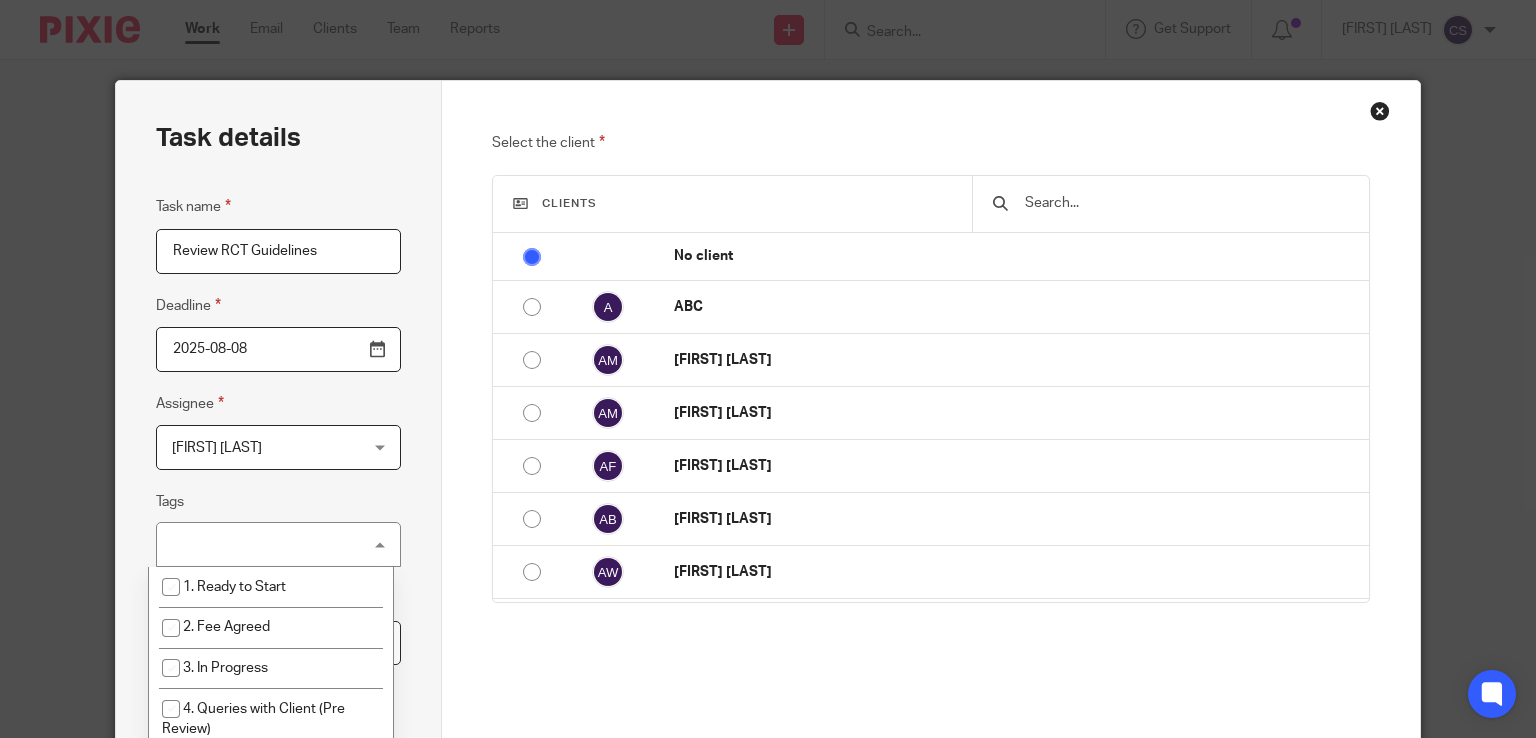click on "No tags selected" at bounding box center [278, 544] 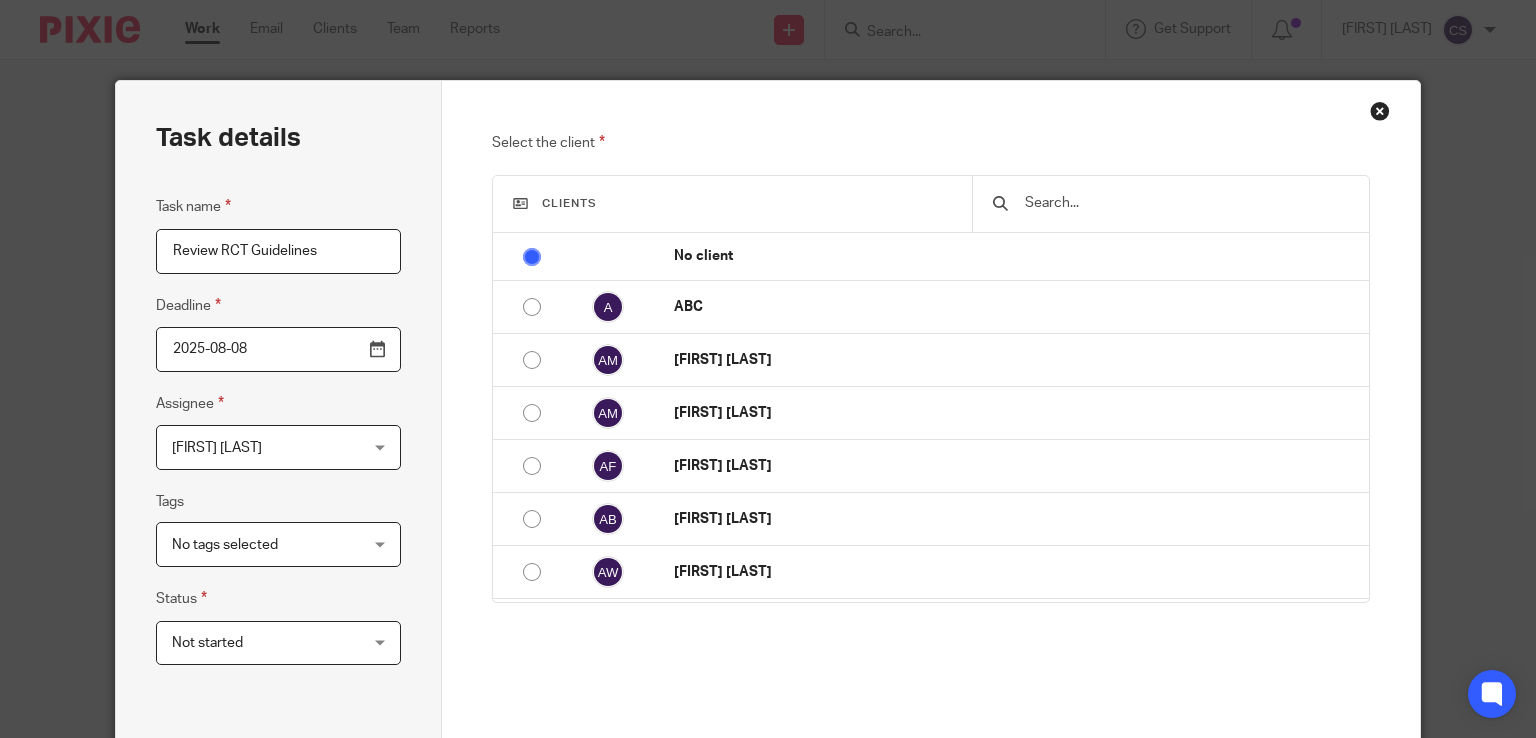 scroll, scrollTop: 200, scrollLeft: 0, axis: vertical 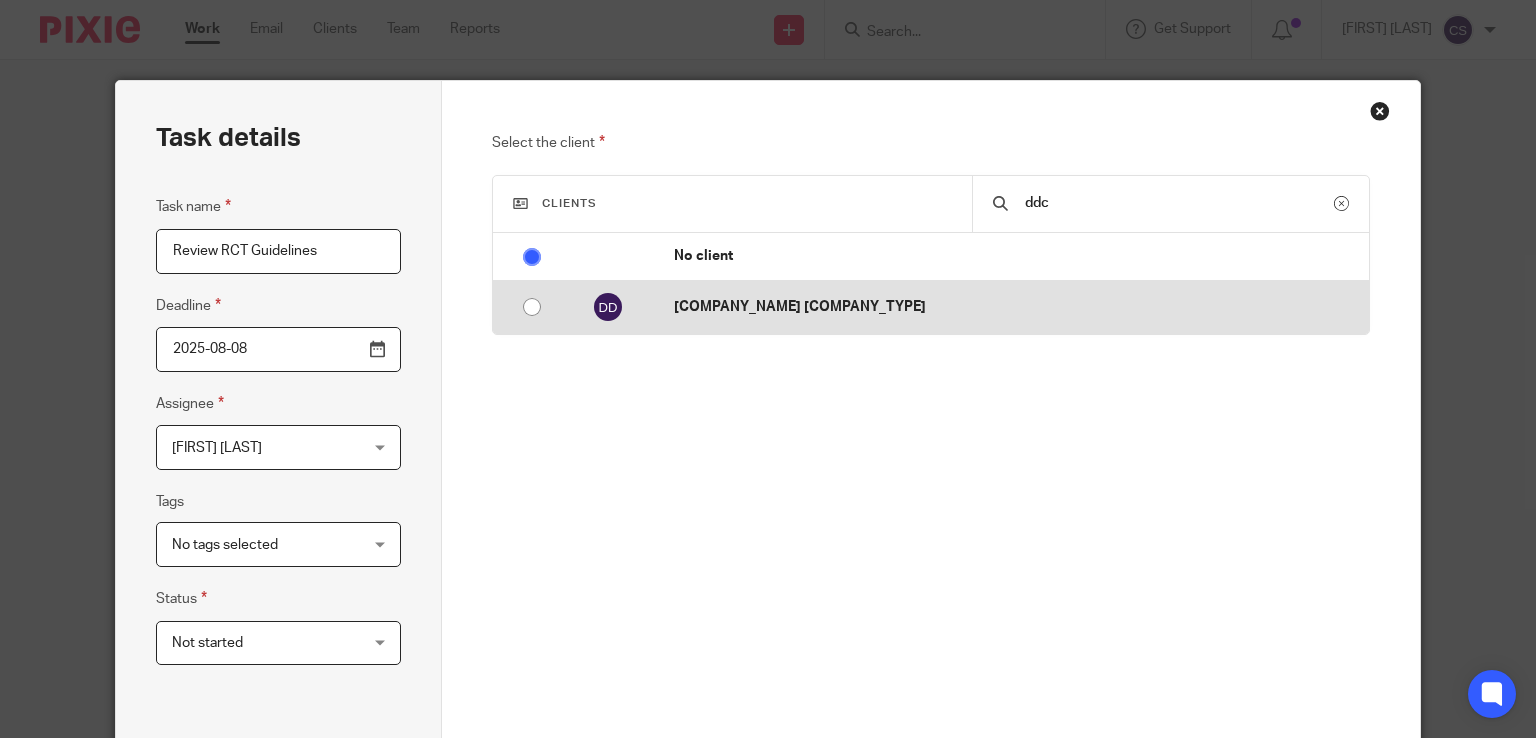 type on "ddc" 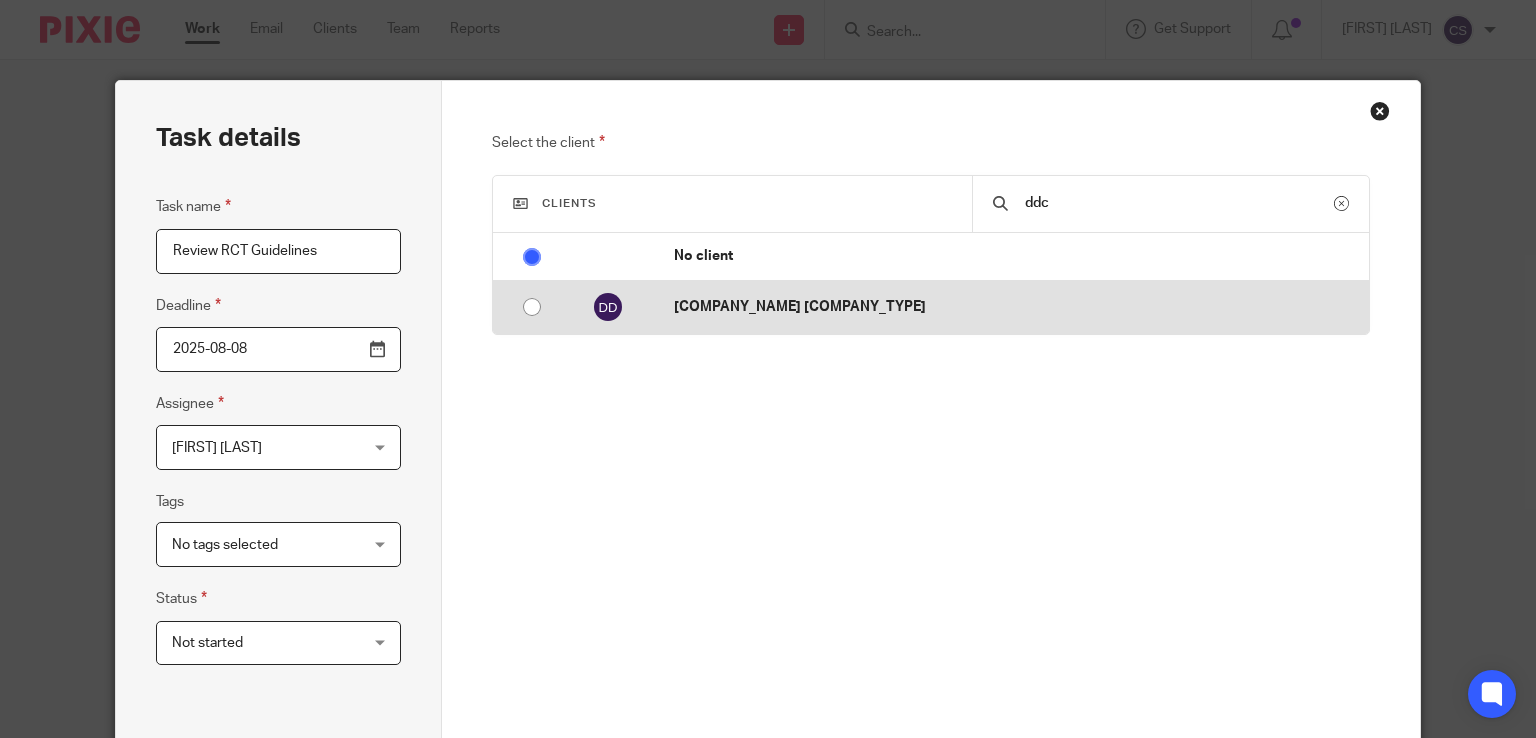 click at bounding box center (532, 307) 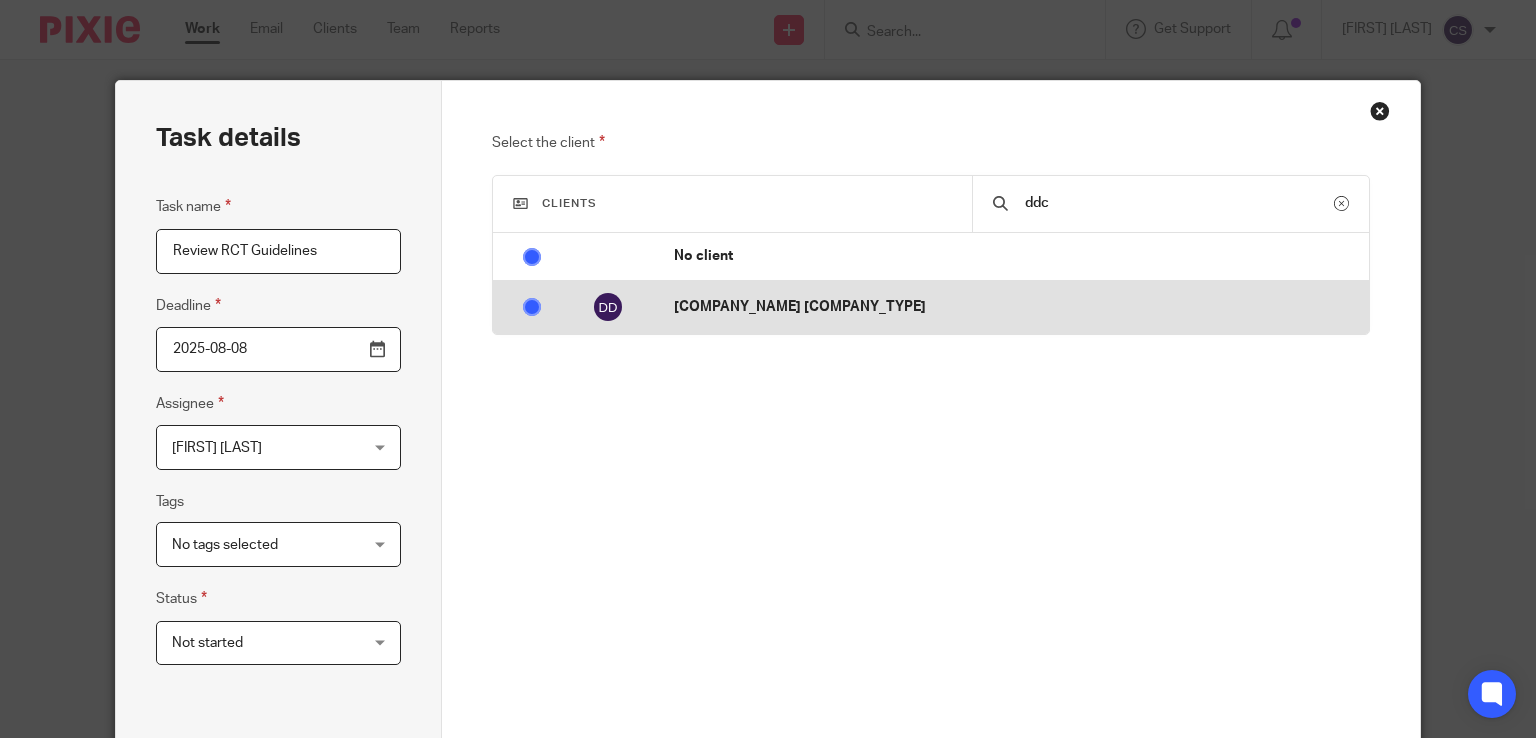 radio on "false" 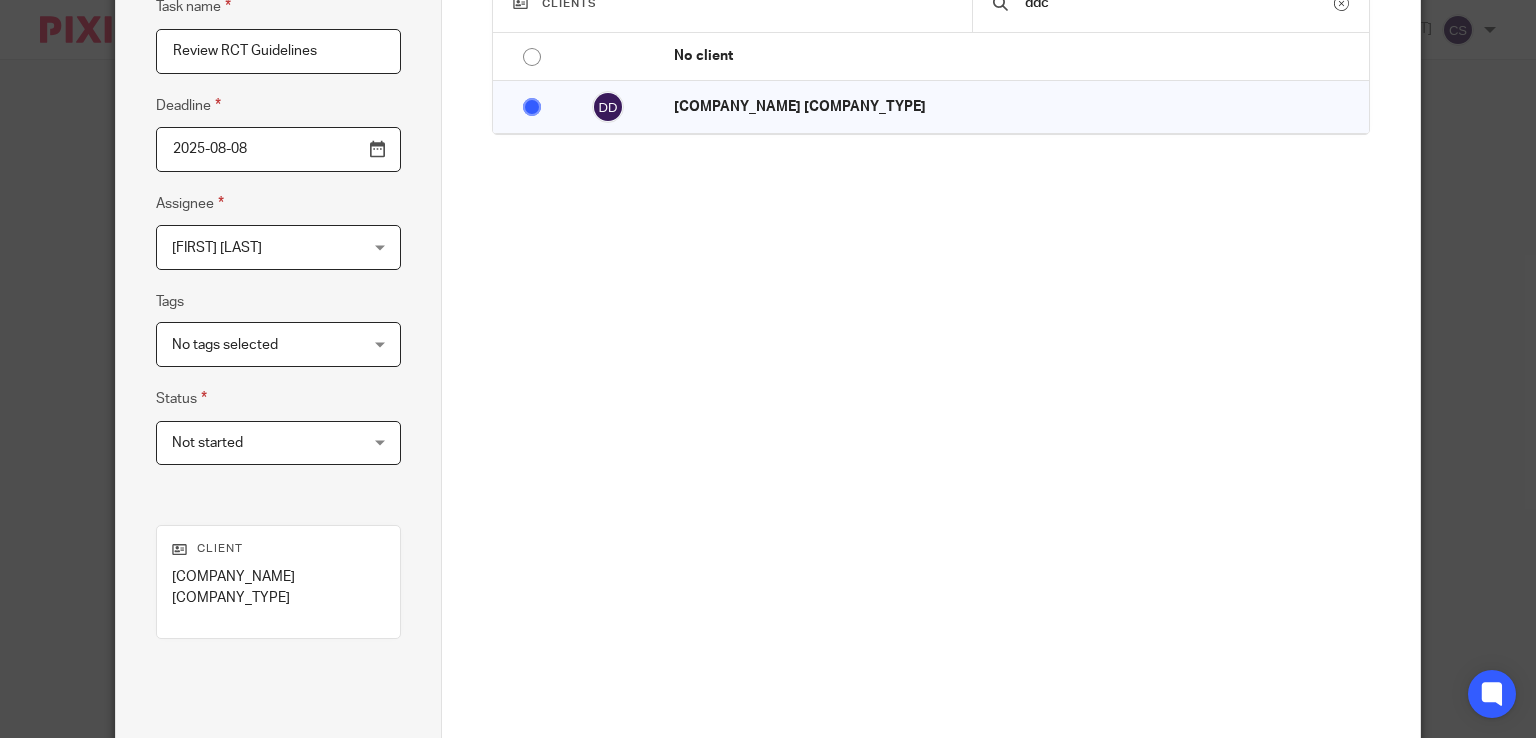 scroll, scrollTop: 376, scrollLeft: 0, axis: vertical 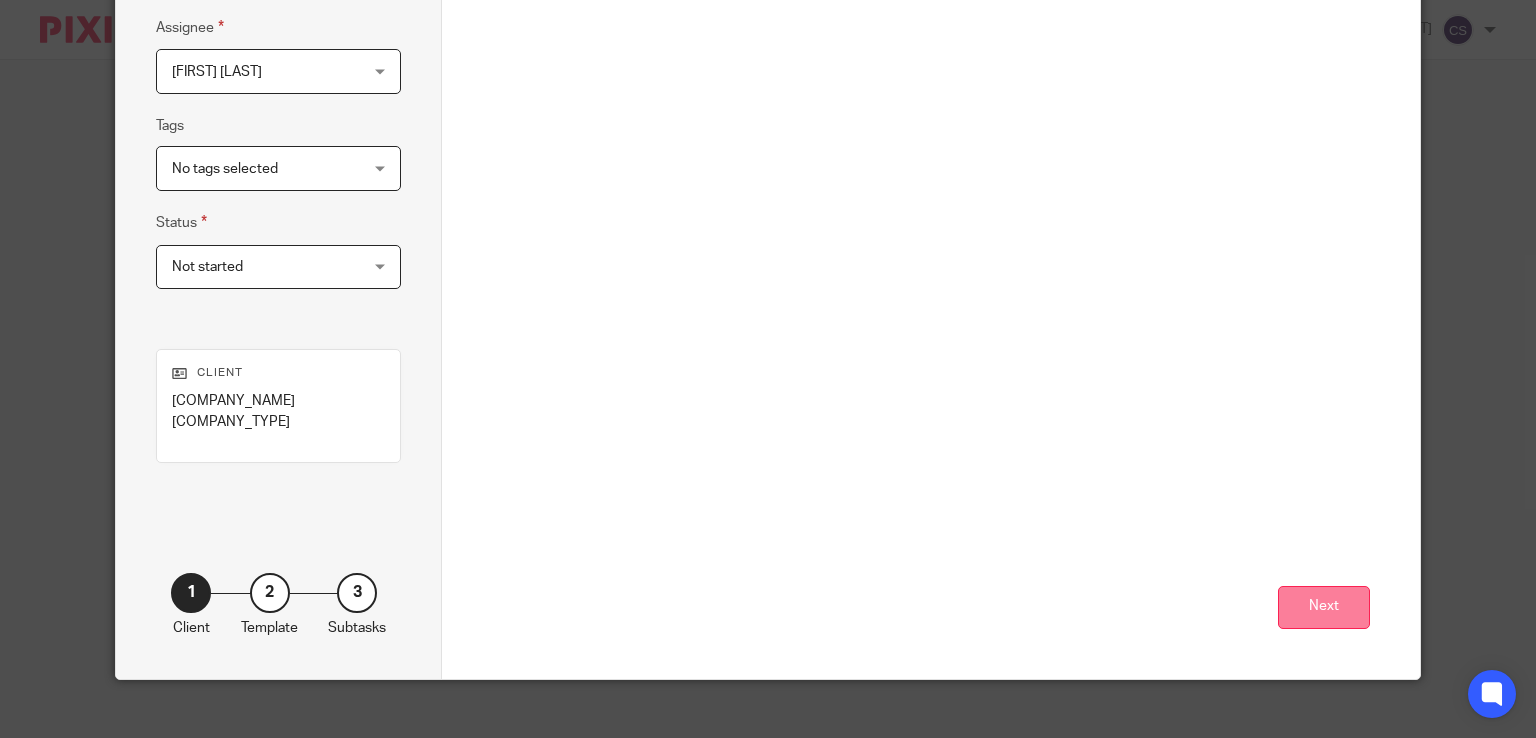 click on "Next" at bounding box center (1324, 607) 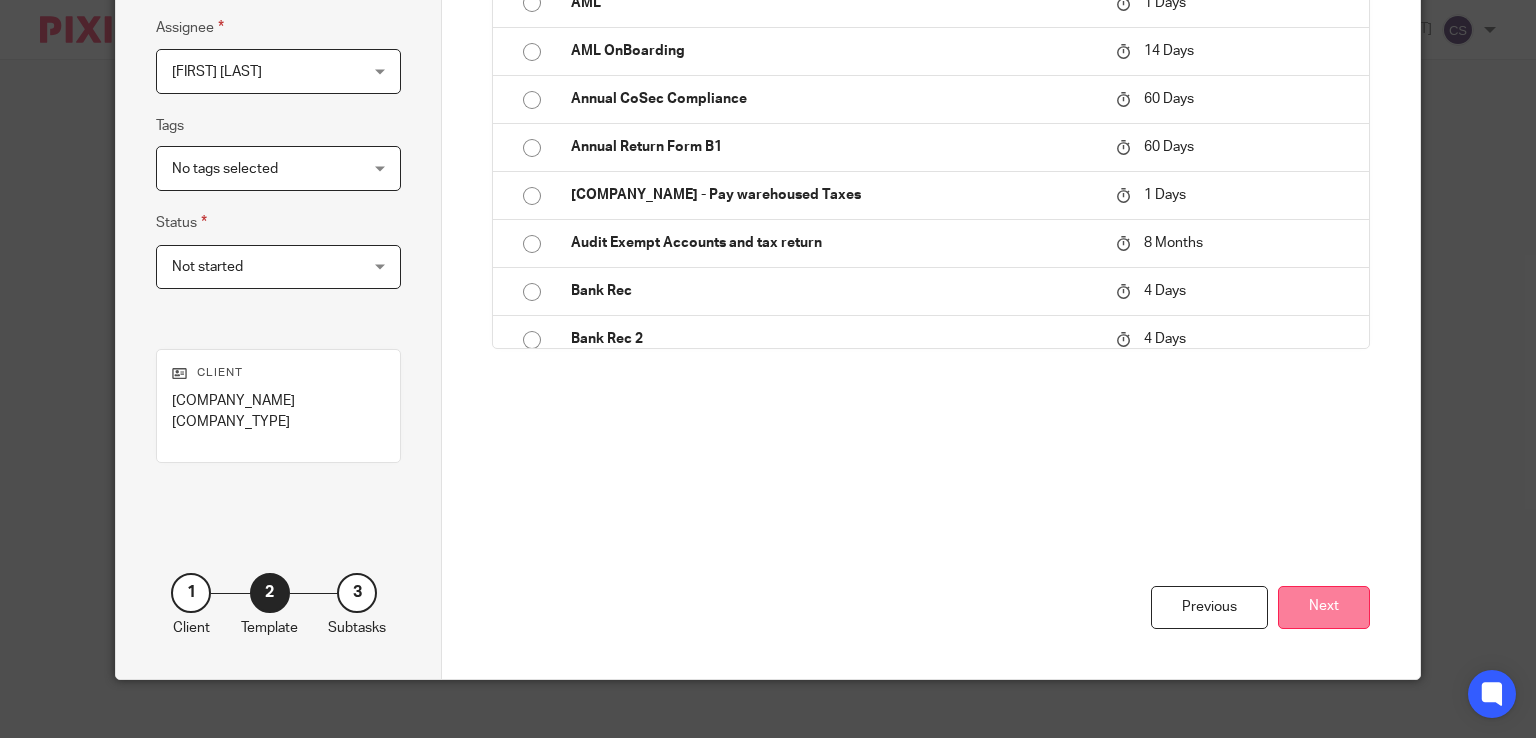 click on "Next" at bounding box center (1324, 607) 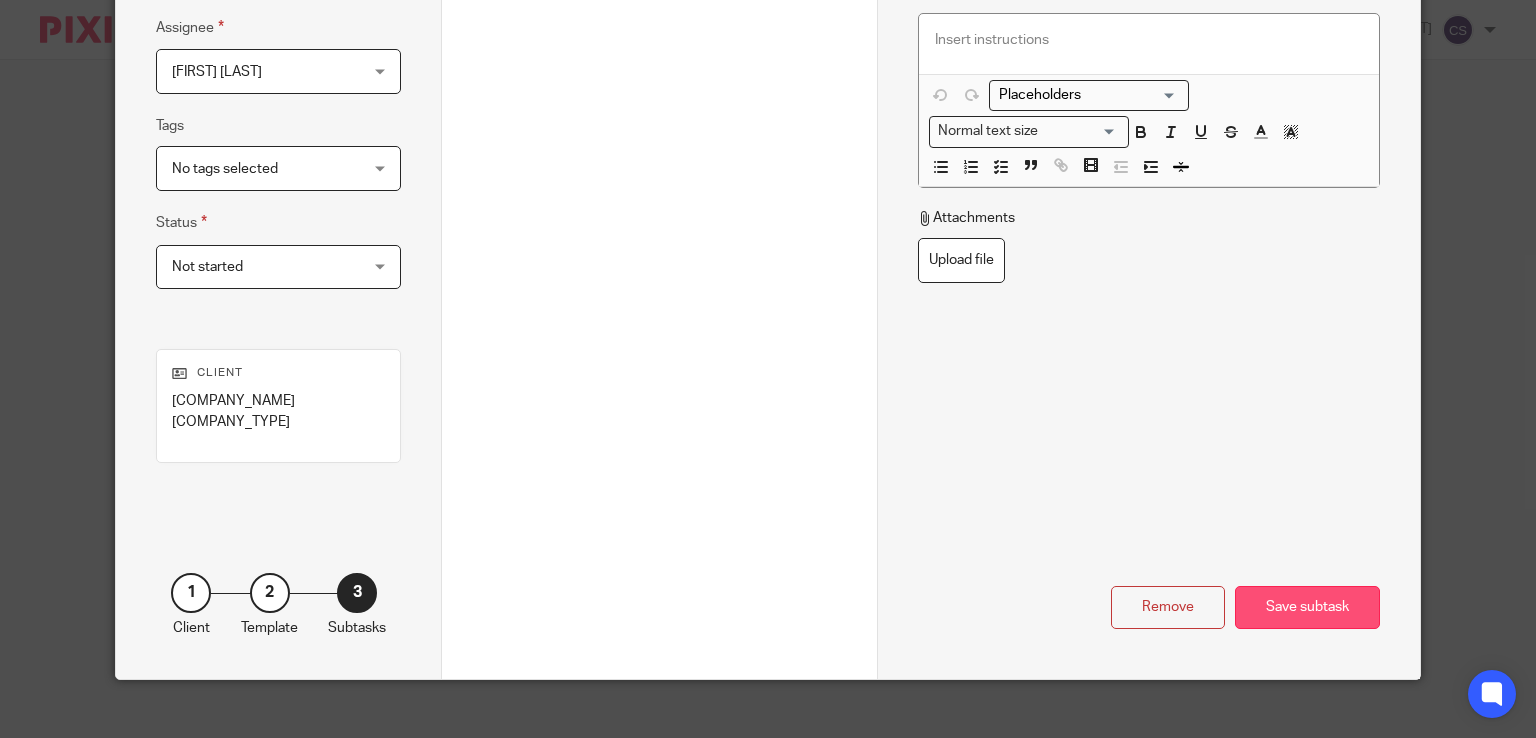 click on "Save subtask" at bounding box center [1307, 607] 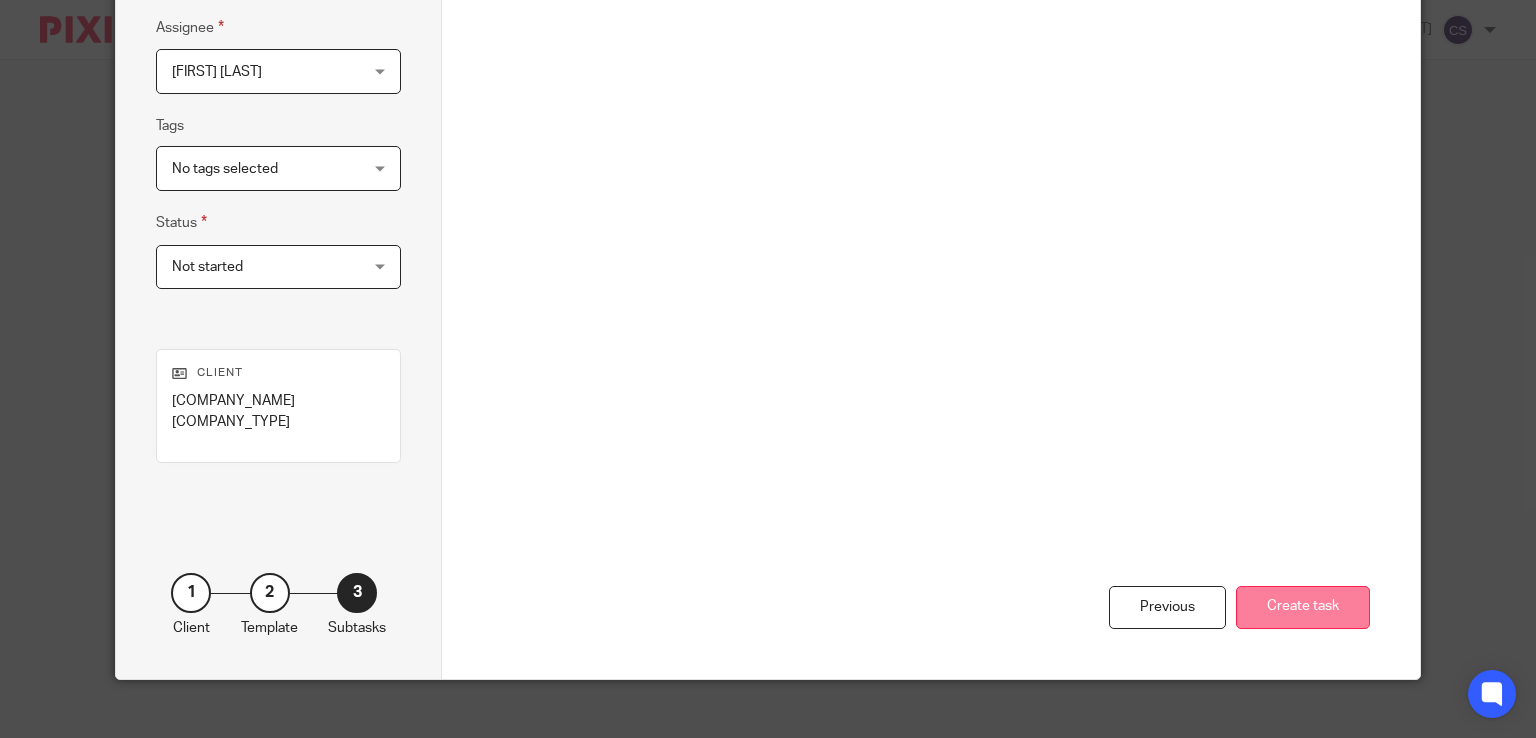 click on "Create task" at bounding box center [1303, 607] 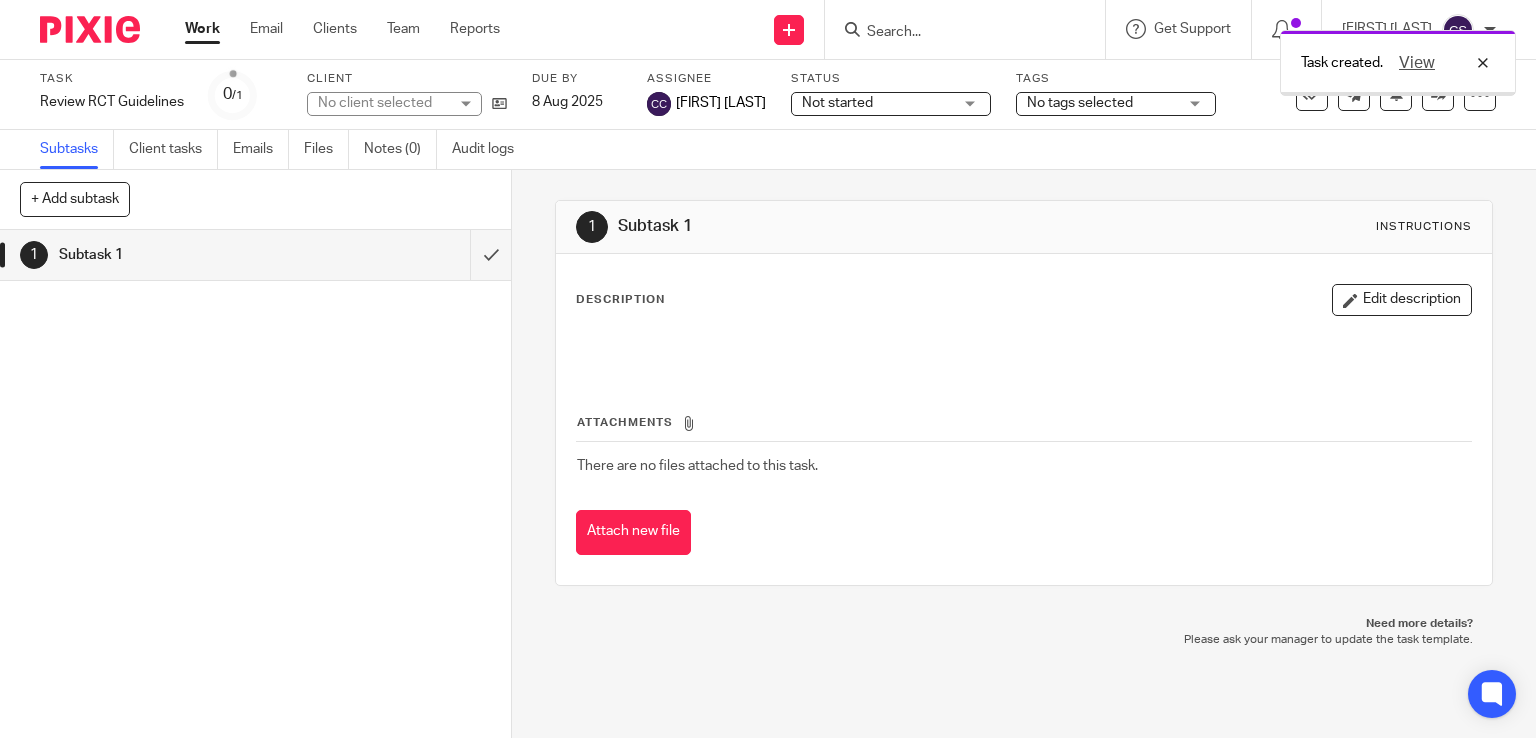 scroll, scrollTop: 0, scrollLeft: 0, axis: both 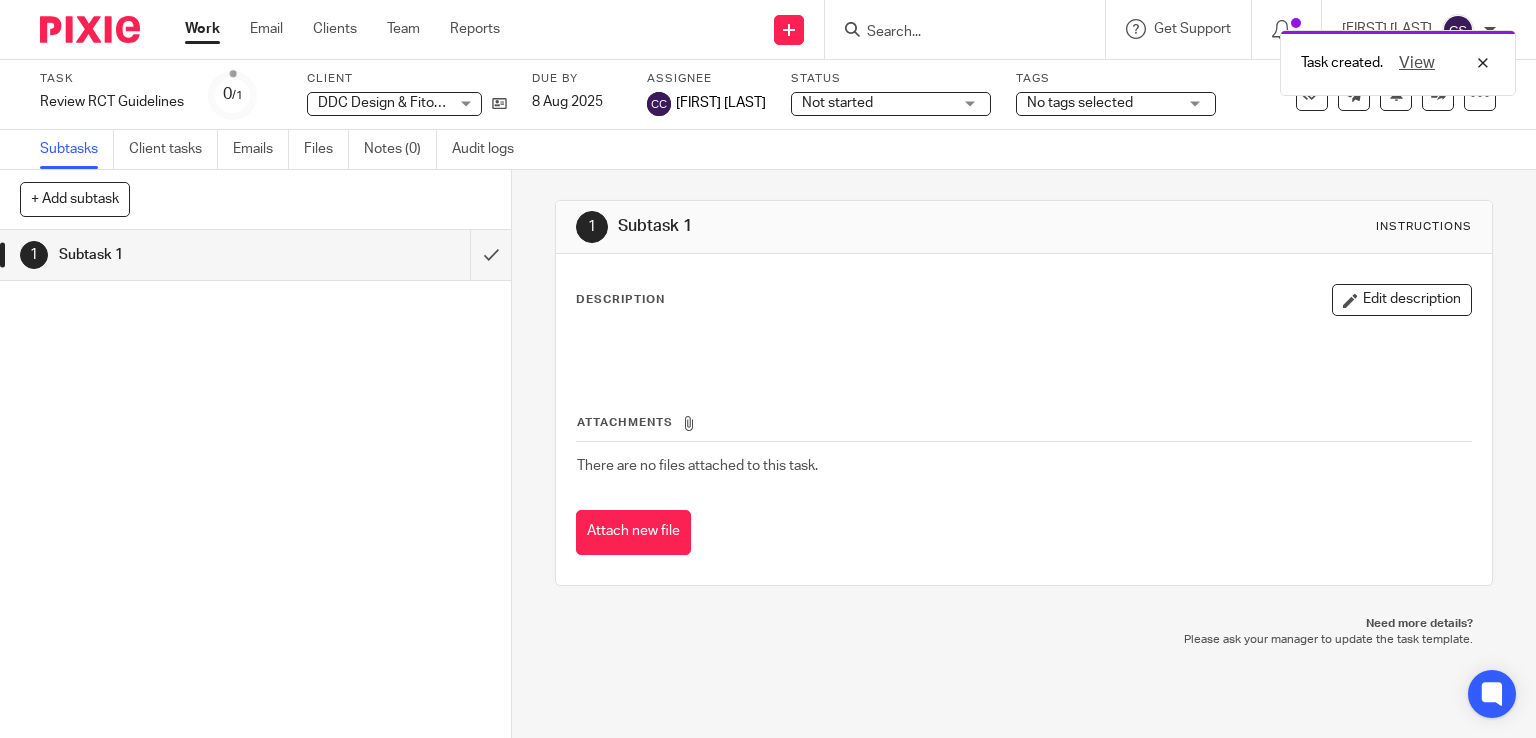click on "Work" at bounding box center (202, 29) 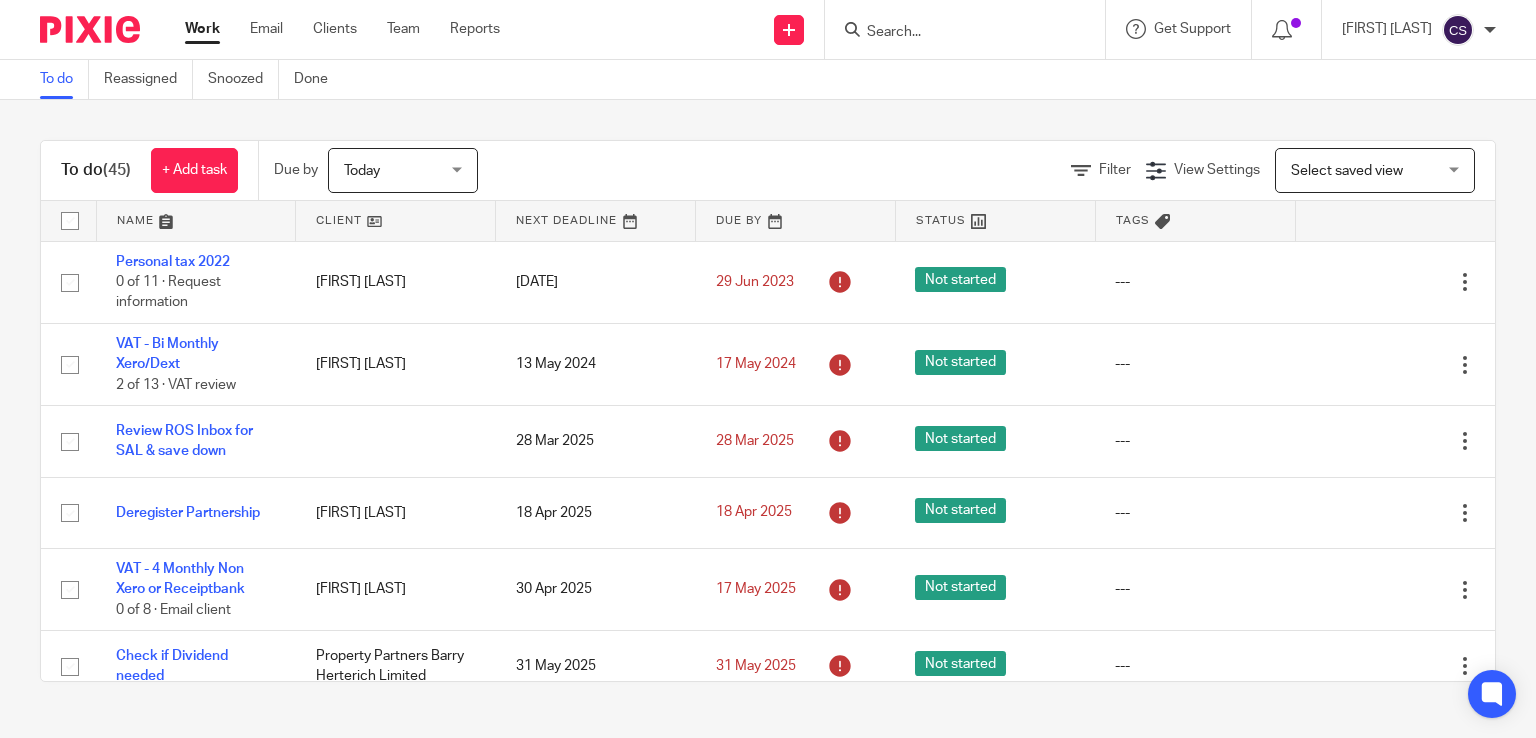 scroll, scrollTop: 0, scrollLeft: 0, axis: both 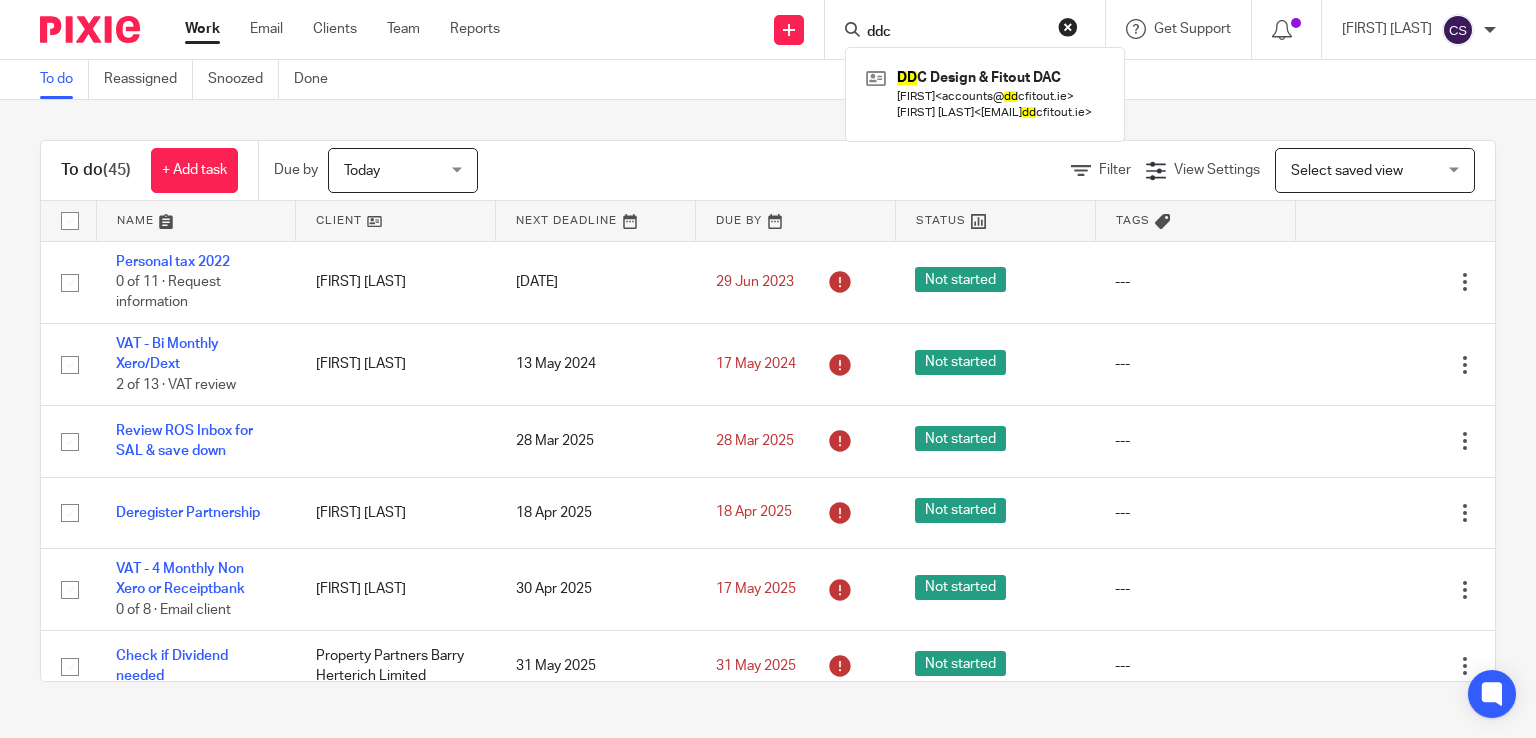 type on "ddc" 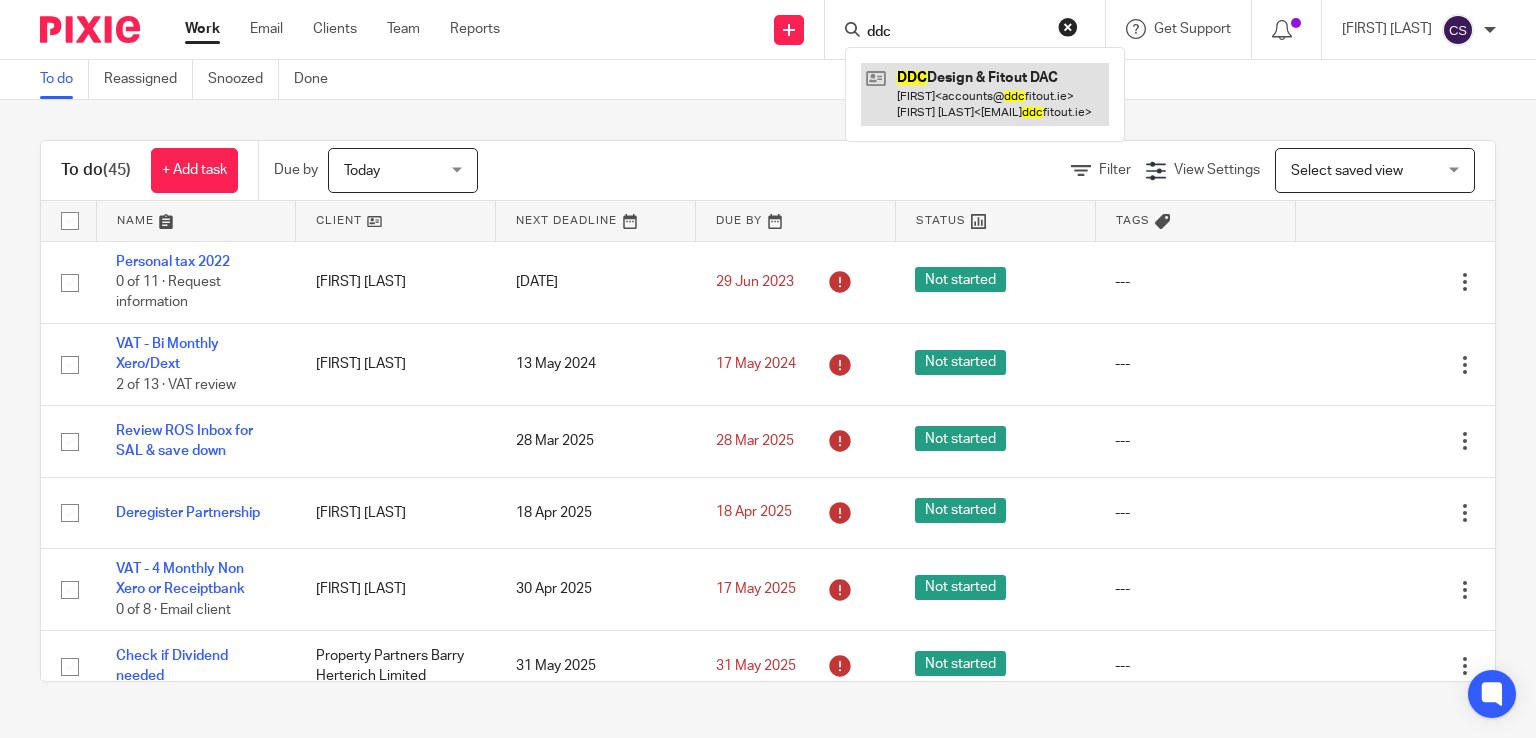 click at bounding box center [985, 94] 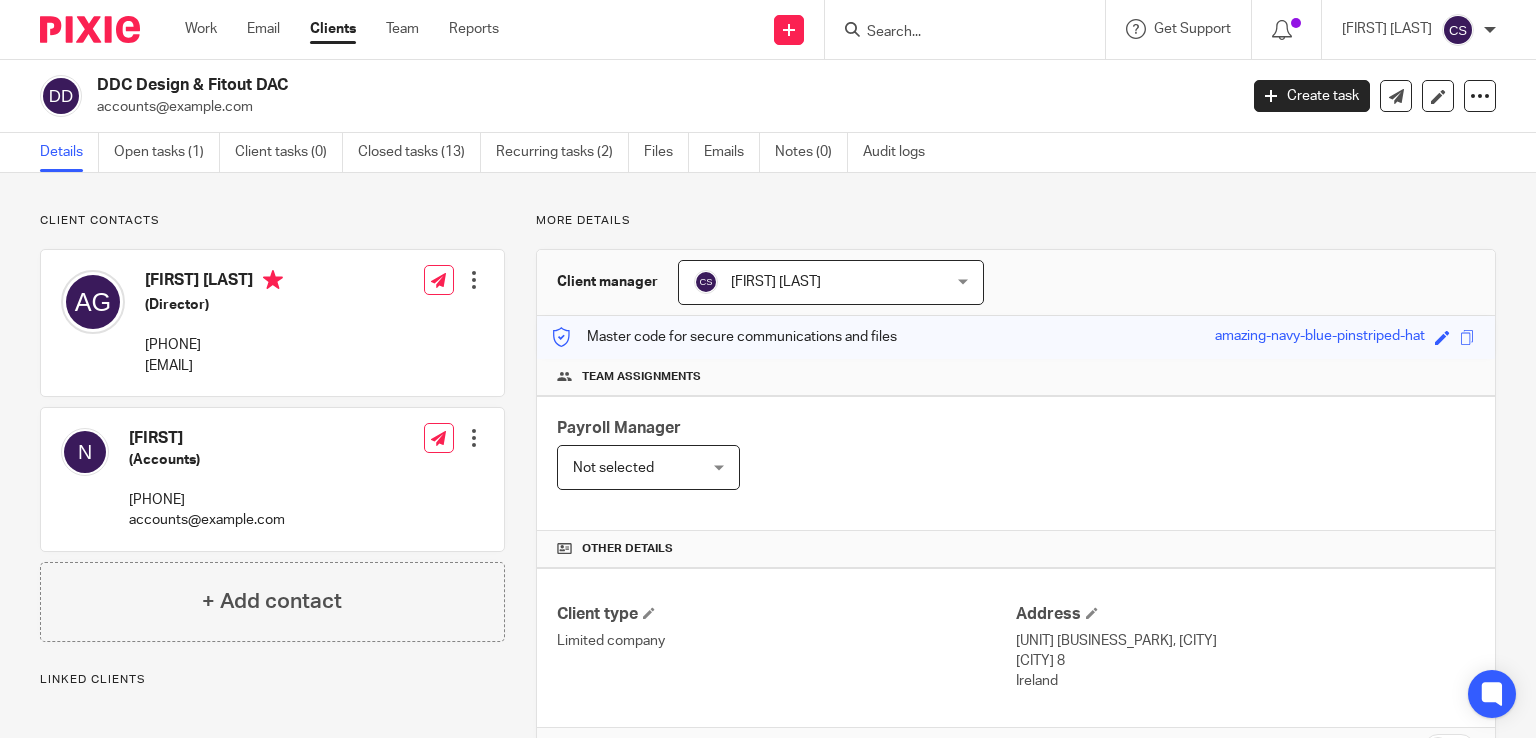 scroll, scrollTop: 0, scrollLeft: 0, axis: both 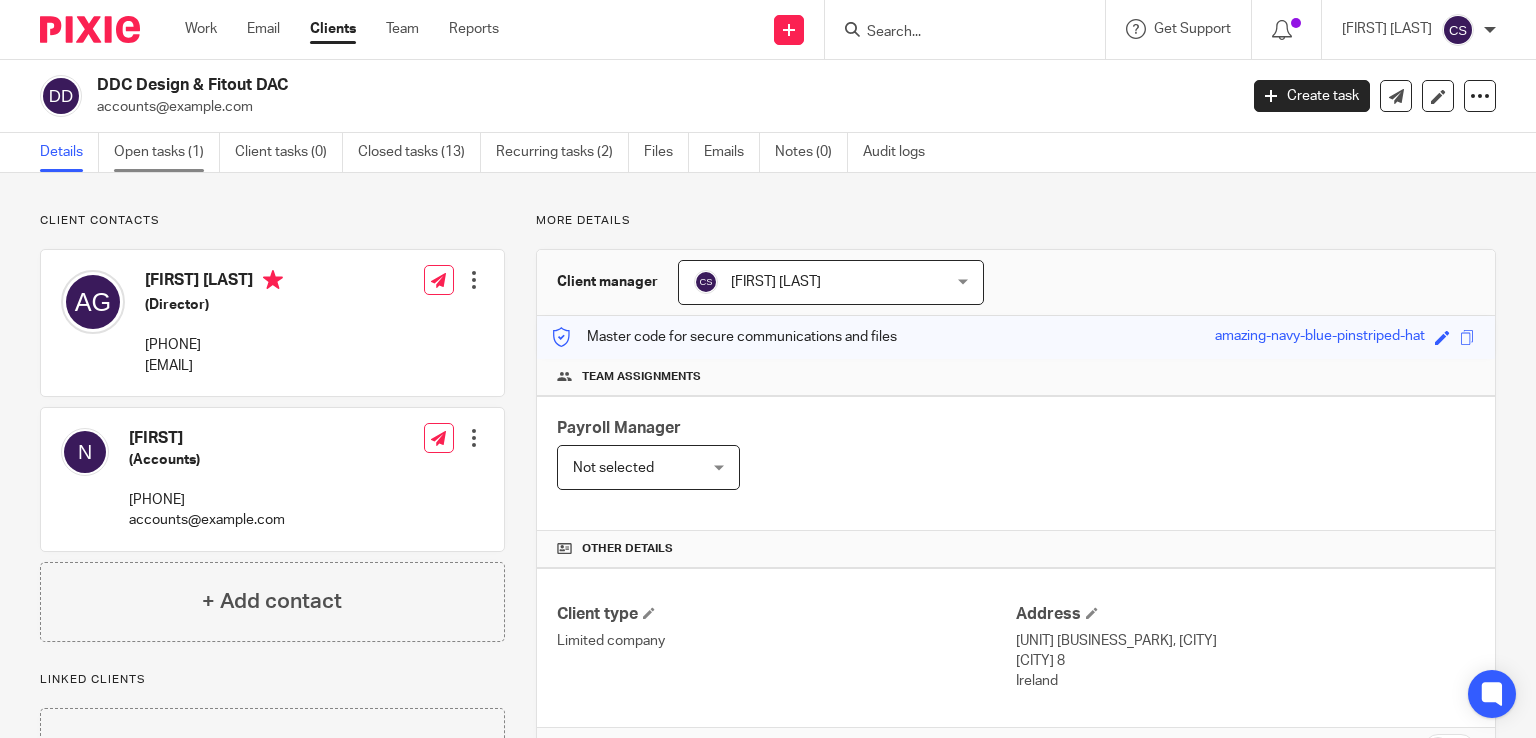click on "Open tasks (1)" at bounding box center [167, 152] 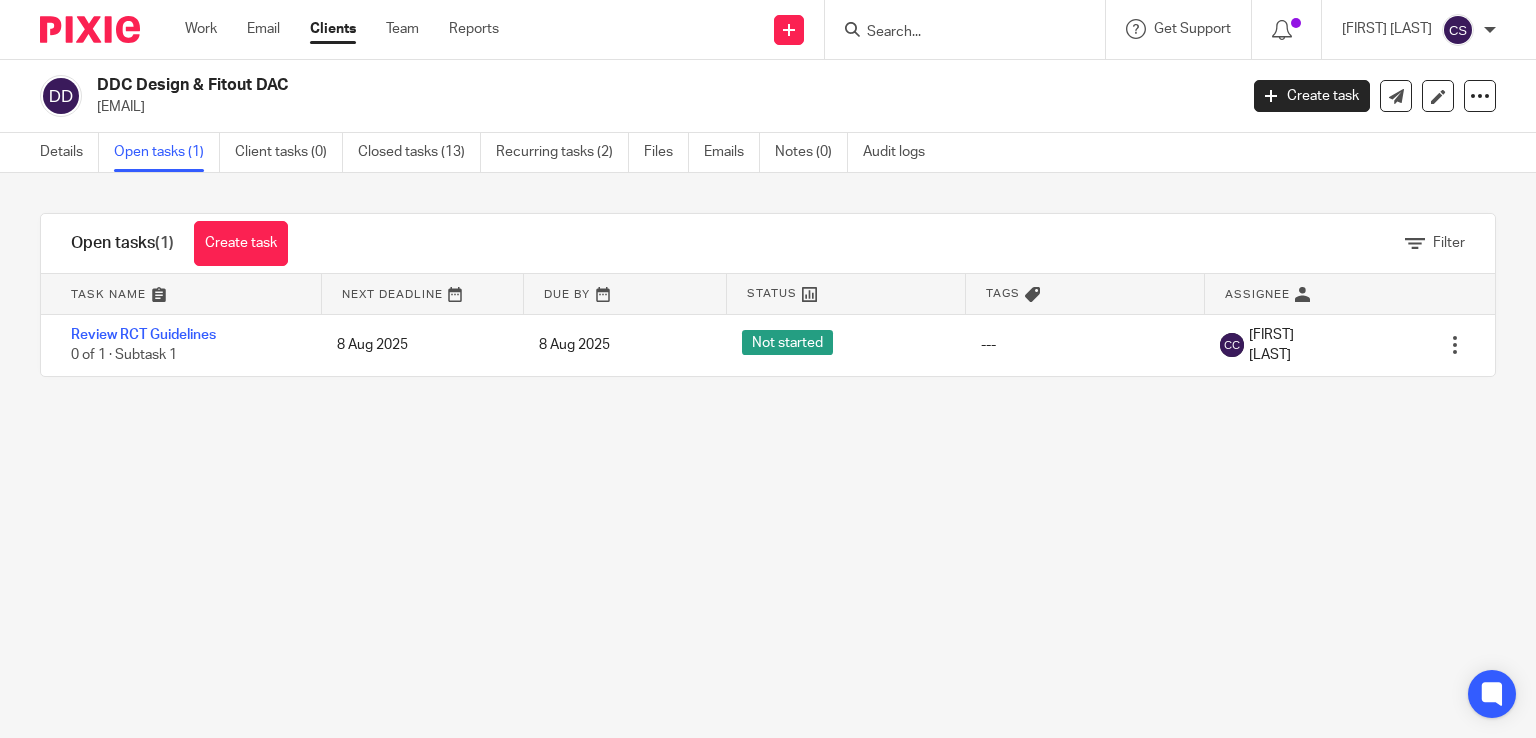 scroll, scrollTop: 0, scrollLeft: 0, axis: both 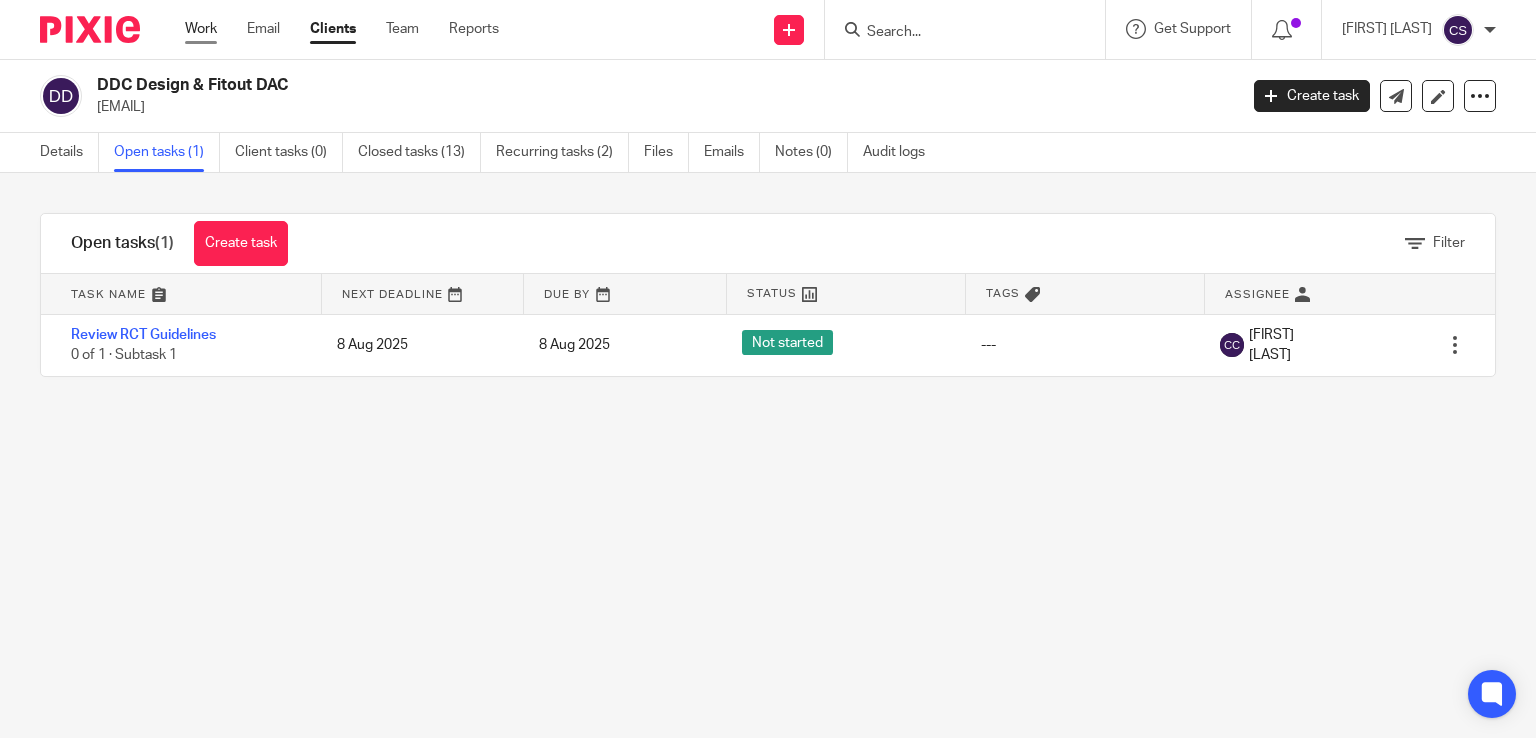 click on "Work" at bounding box center (201, 29) 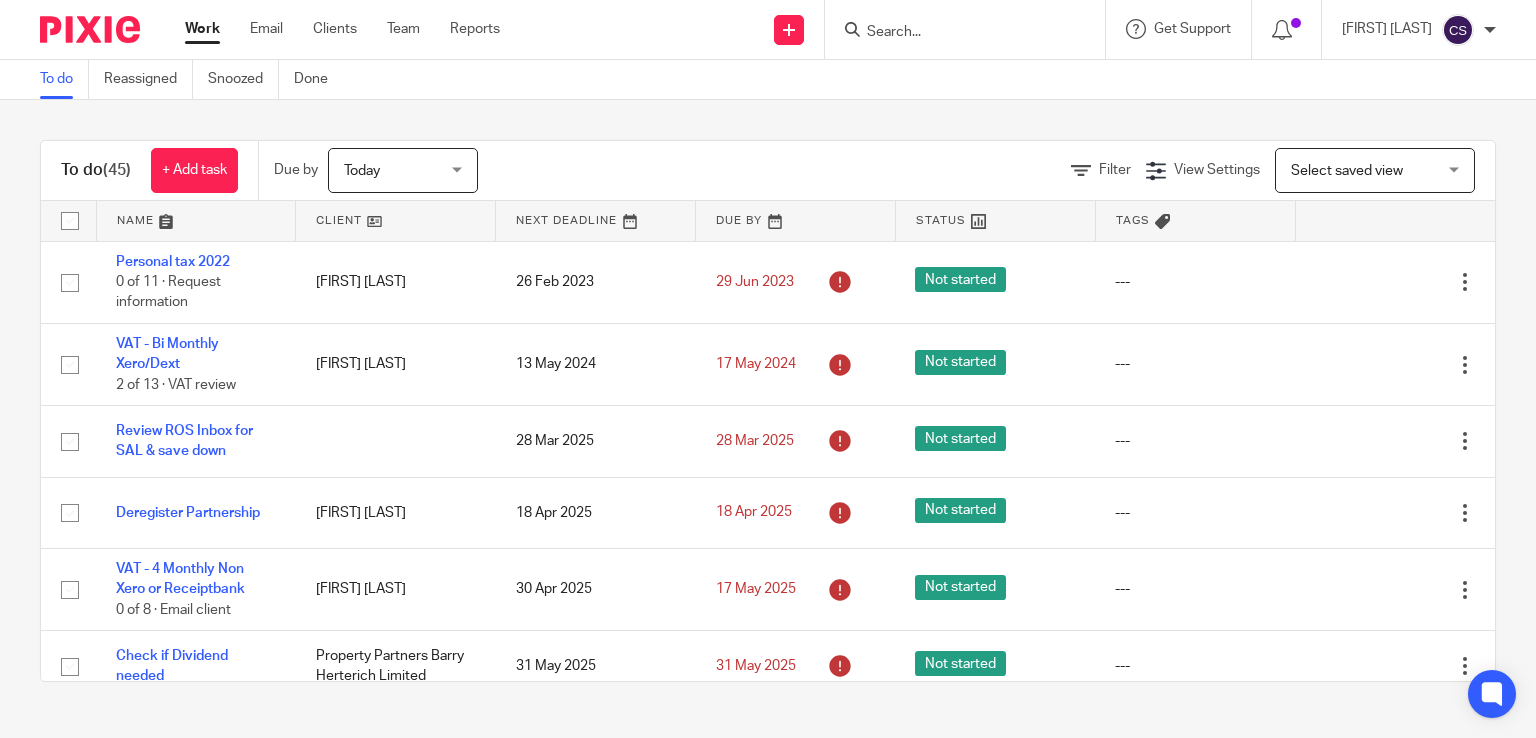 scroll, scrollTop: 0, scrollLeft: 0, axis: both 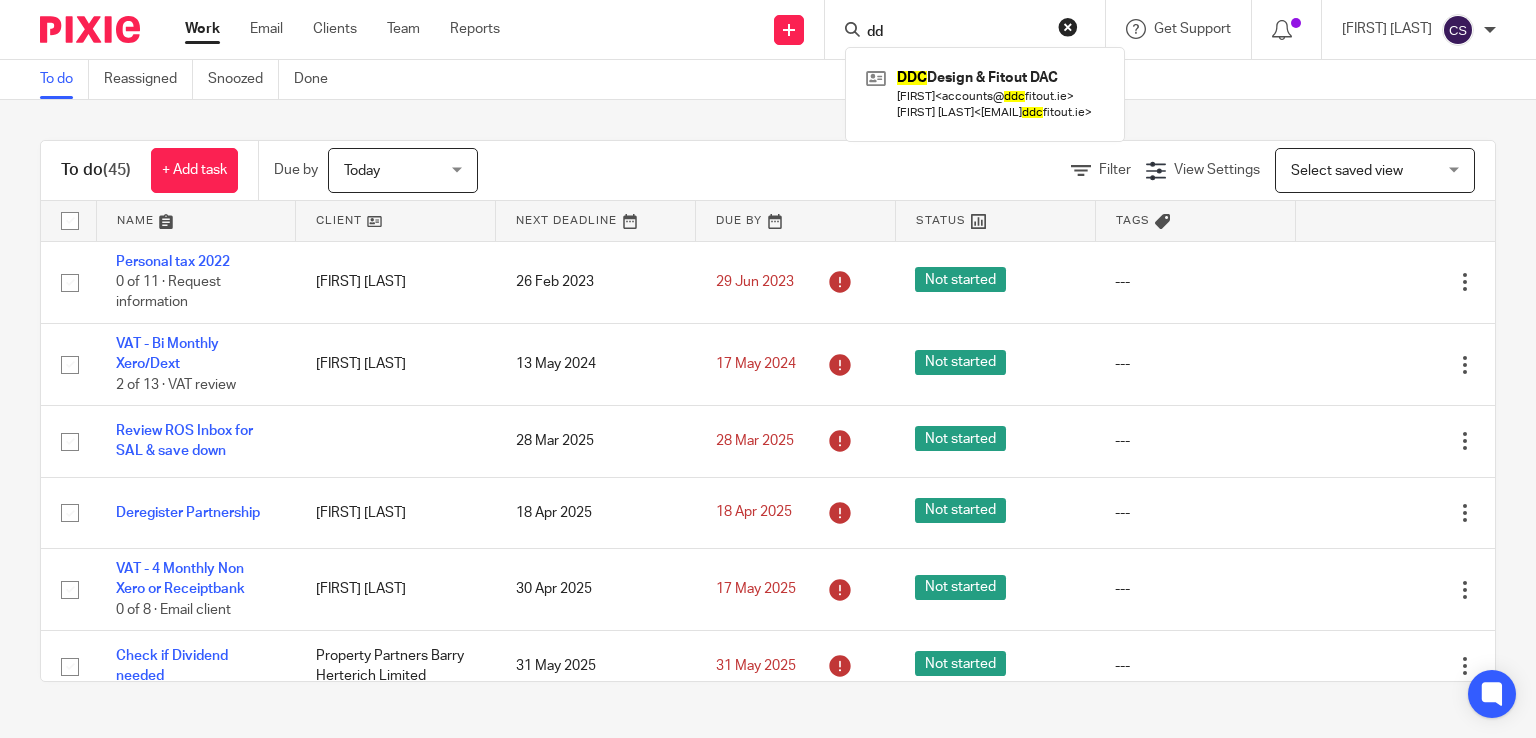type on "d" 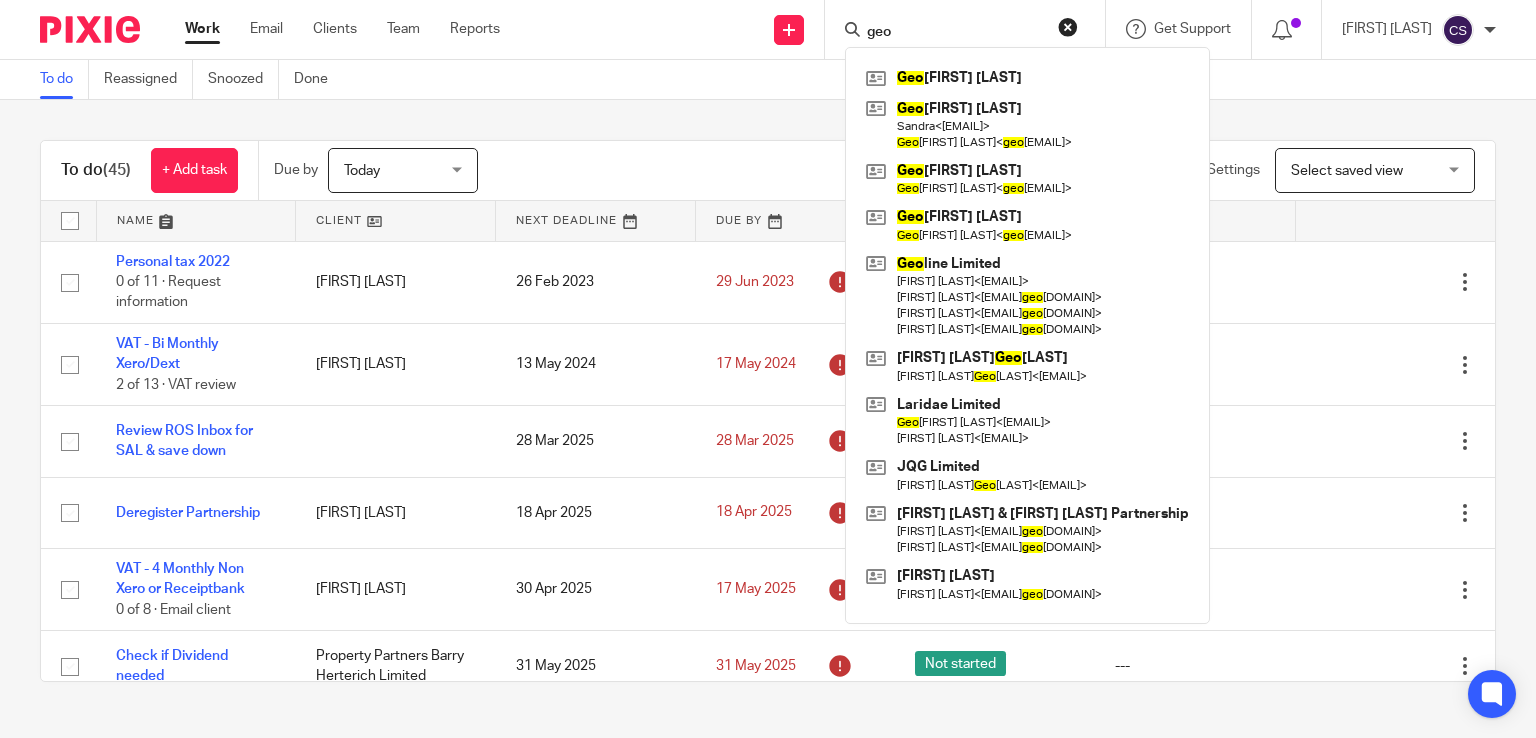type on "geo" 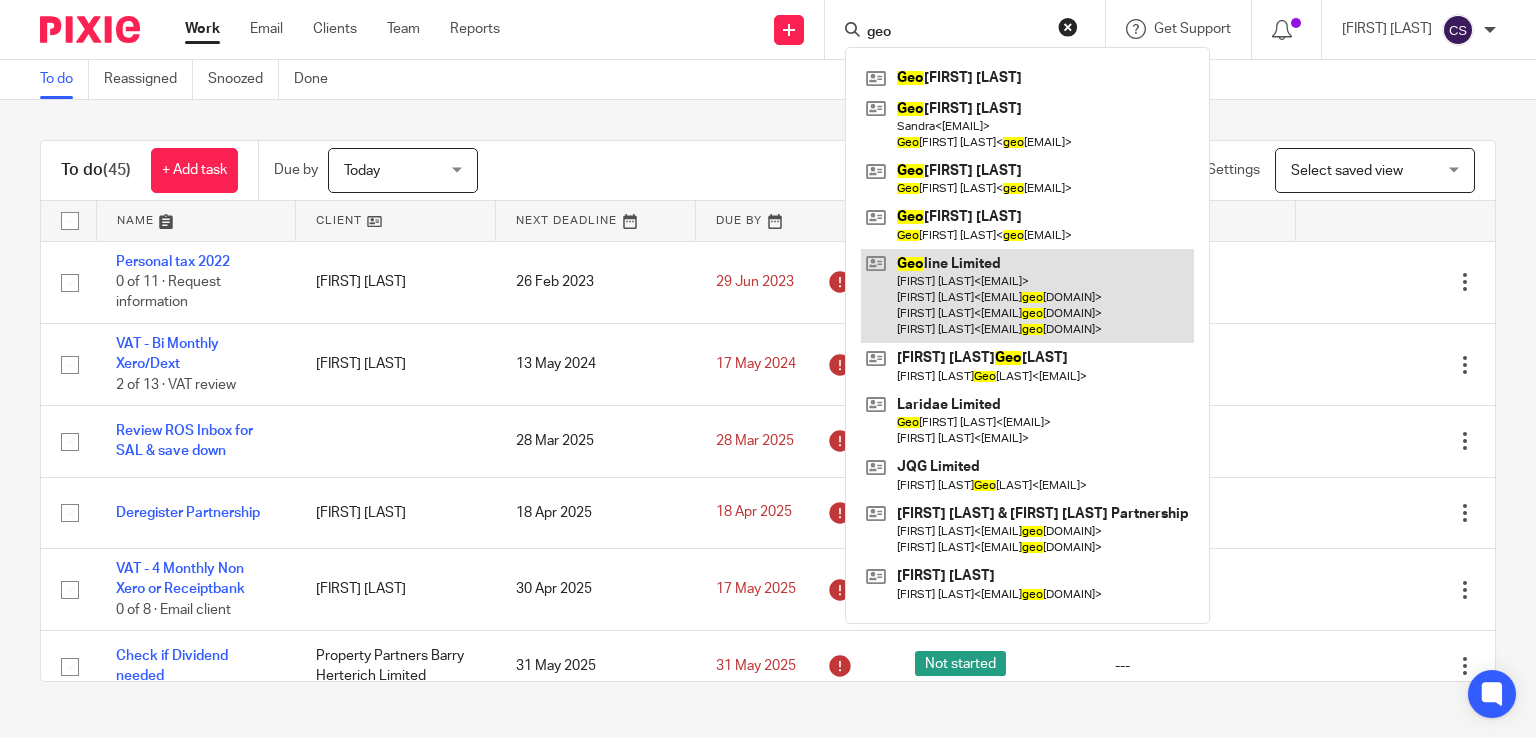 click at bounding box center (1027, 296) 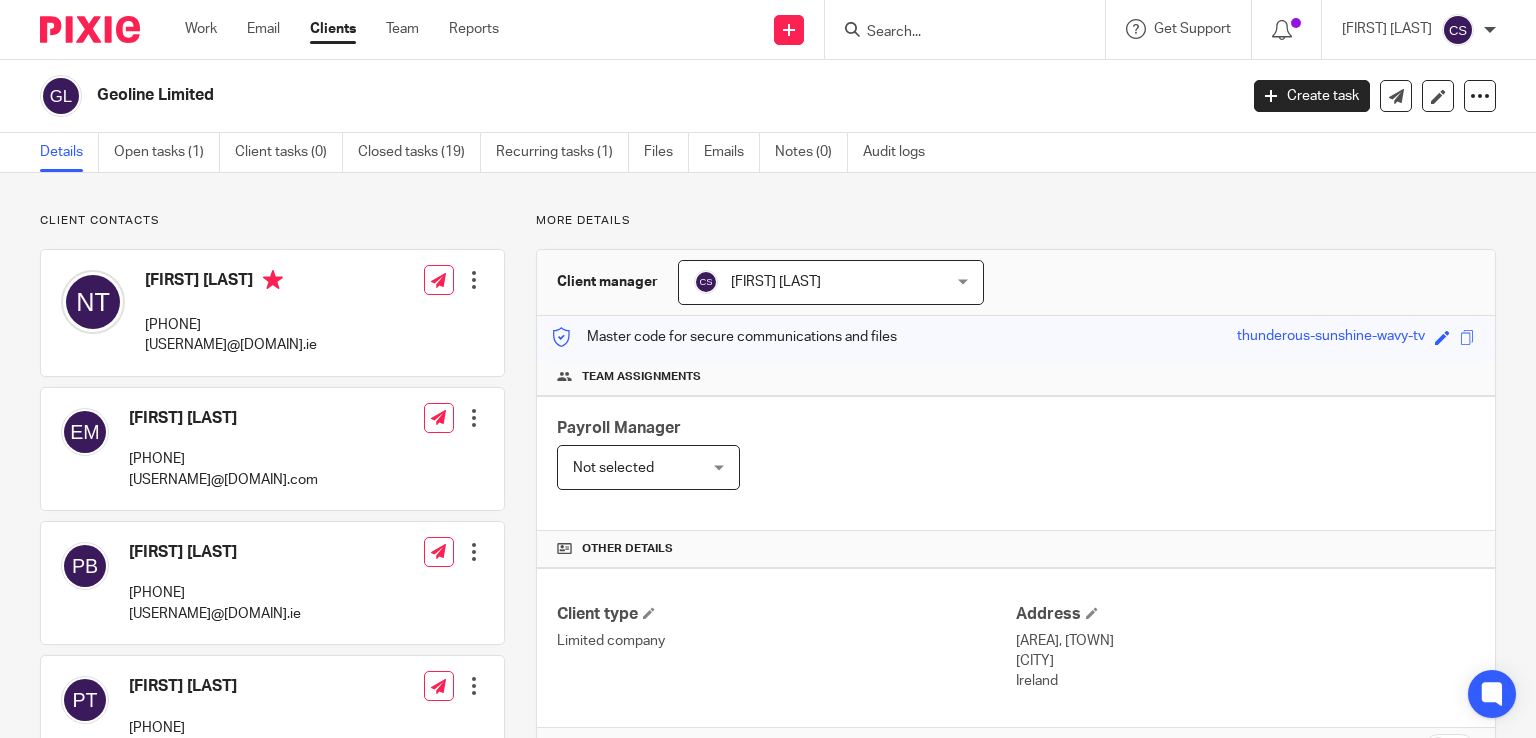 scroll, scrollTop: 0, scrollLeft: 0, axis: both 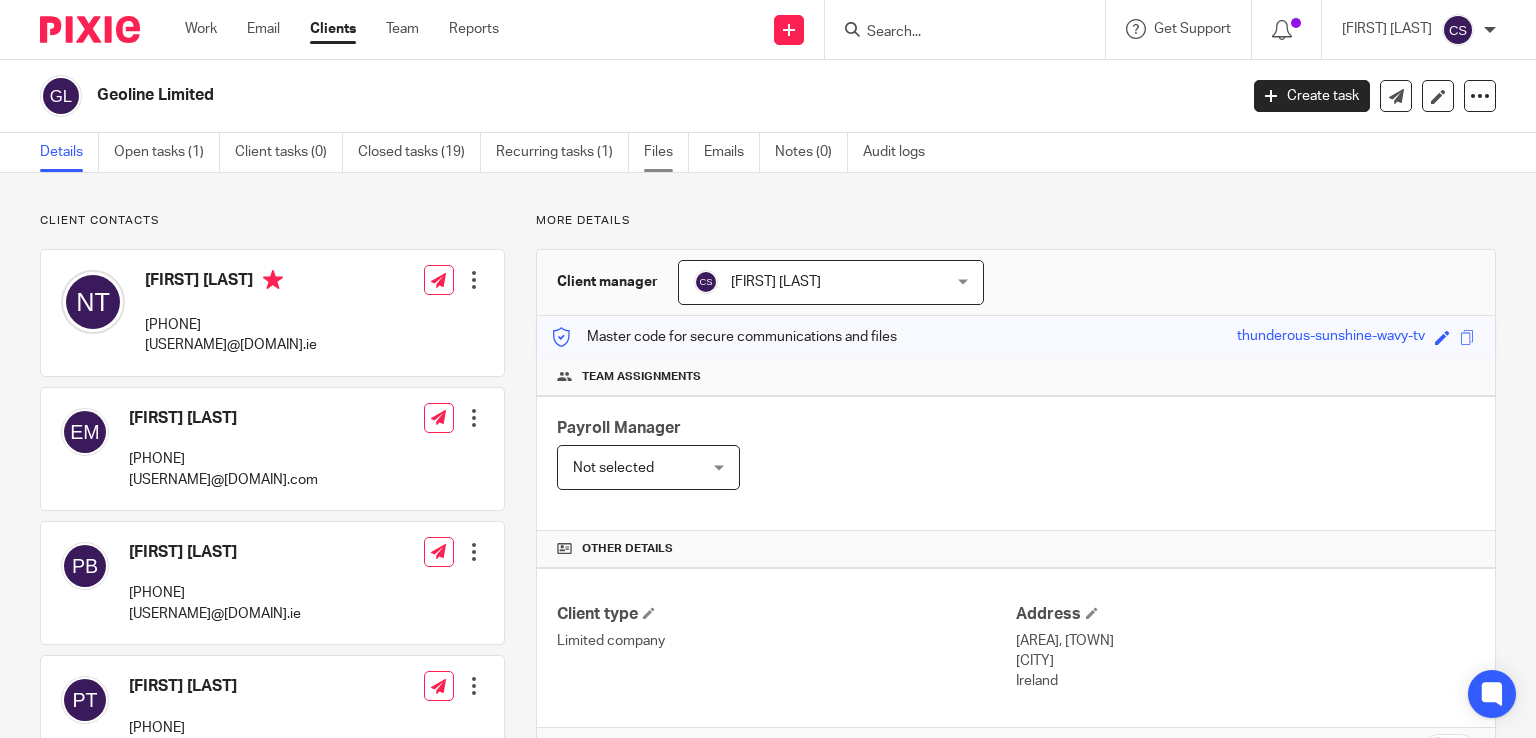 click on "Files" at bounding box center (666, 152) 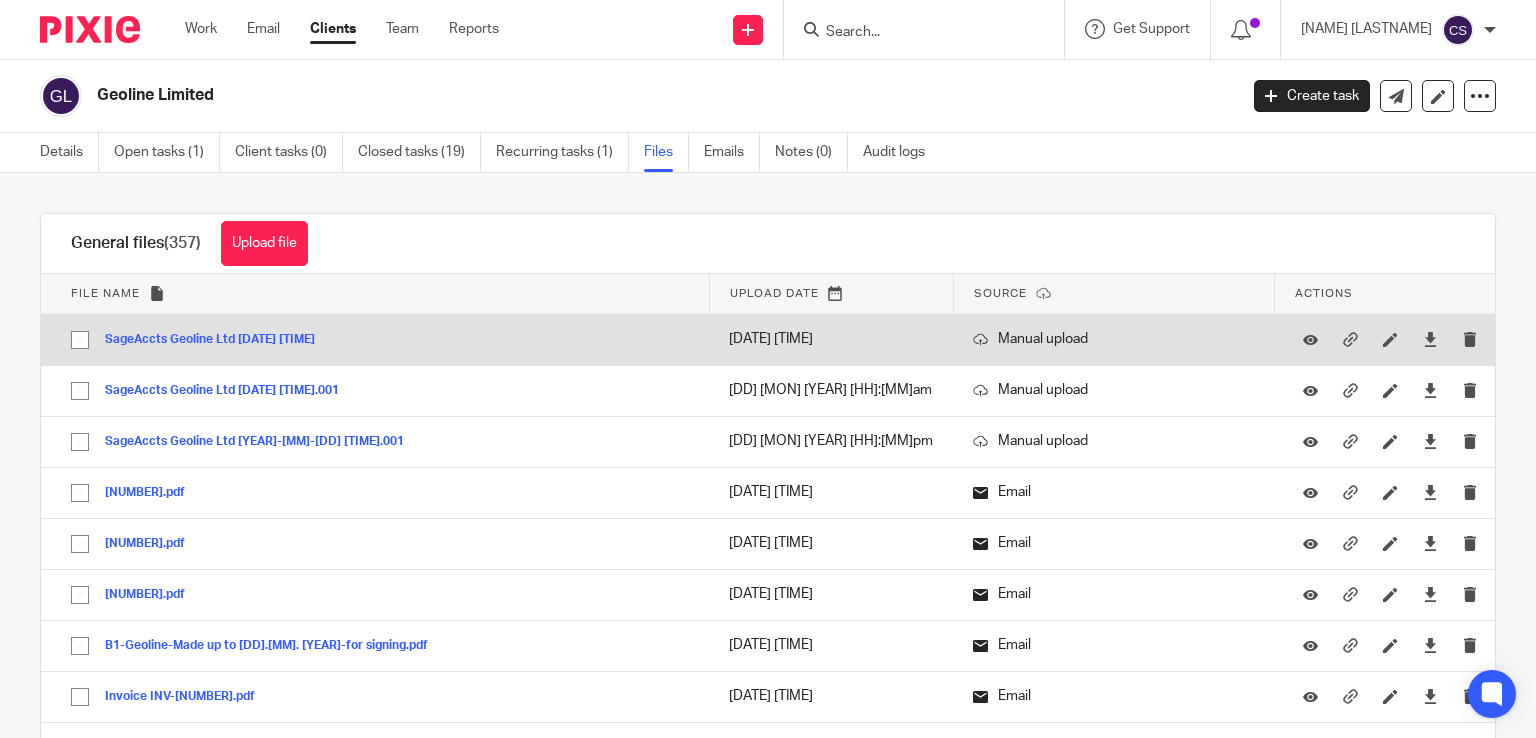scroll, scrollTop: 0, scrollLeft: 0, axis: both 